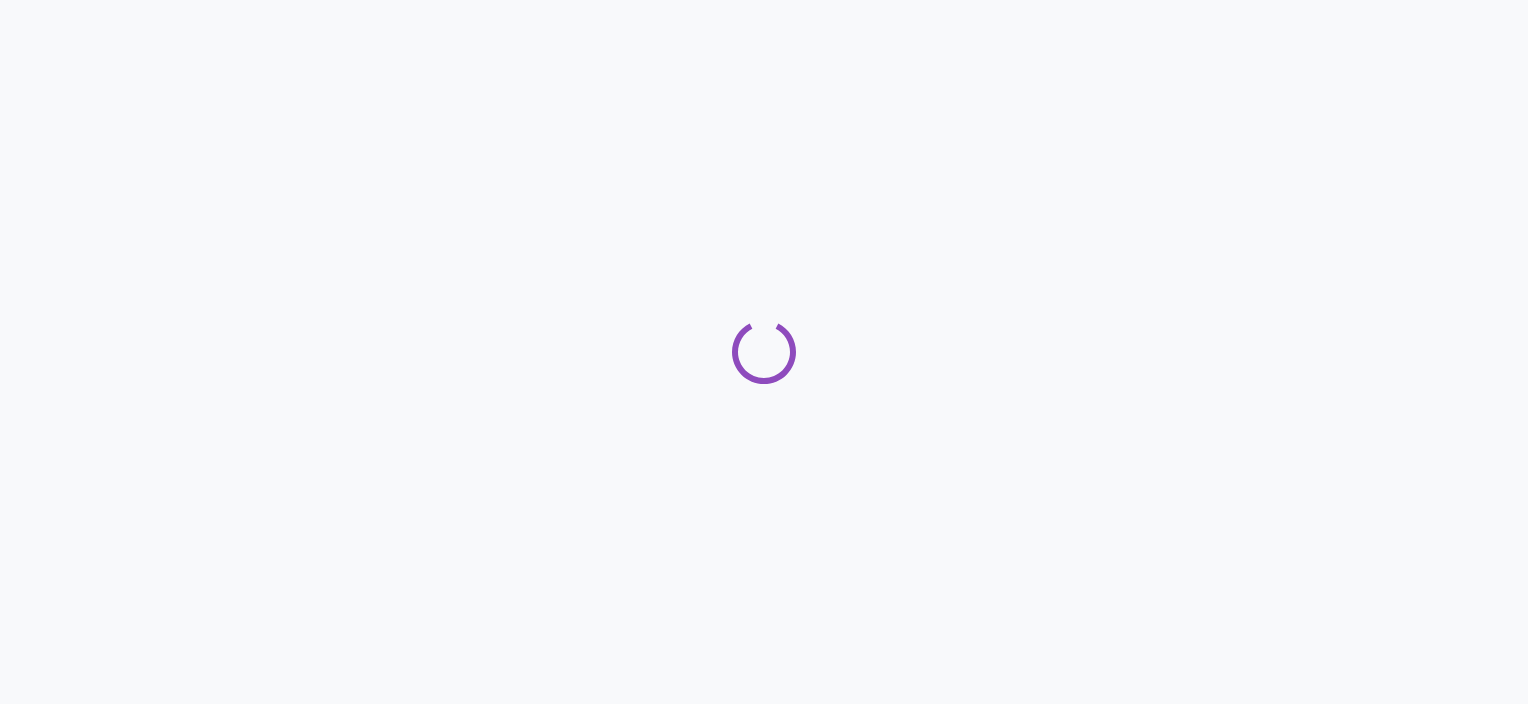 scroll, scrollTop: 0, scrollLeft: 0, axis: both 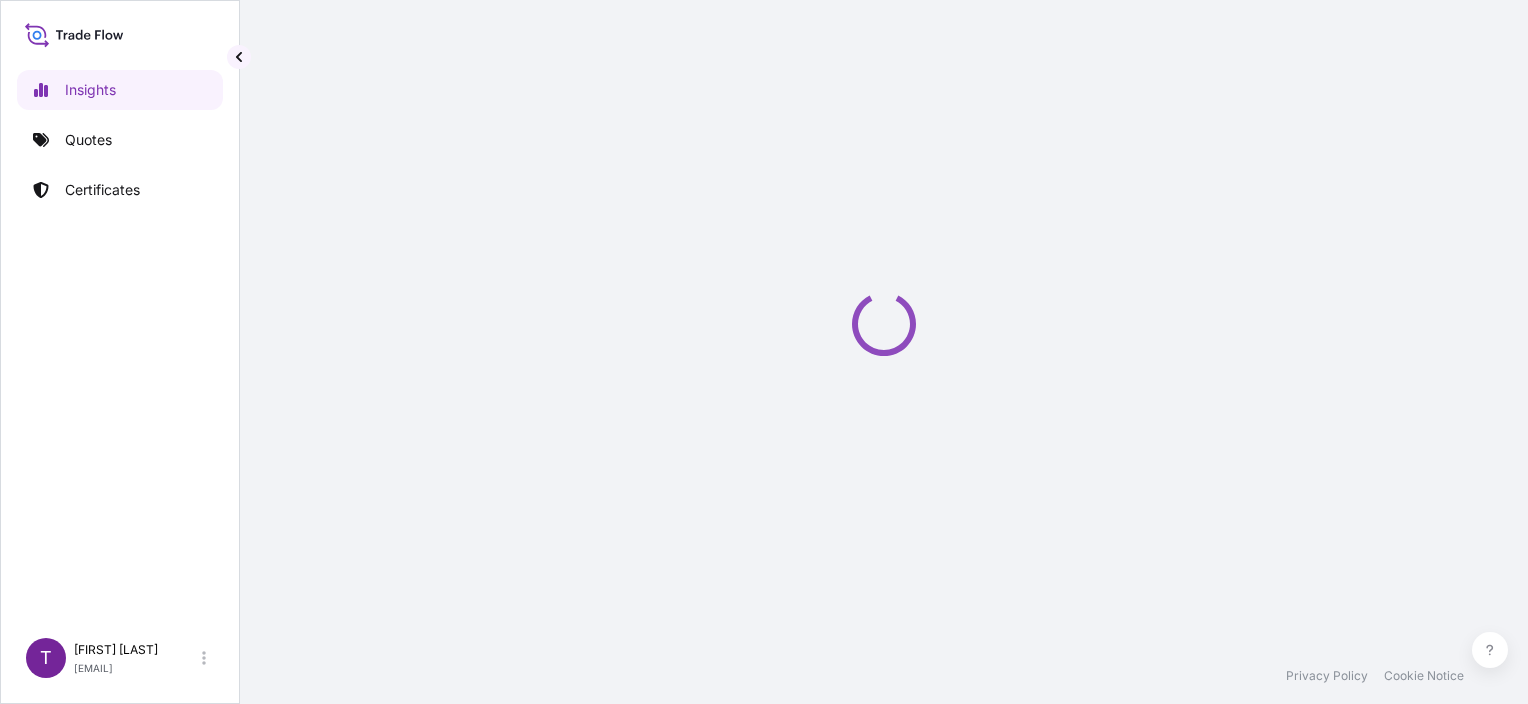 select on "2025" 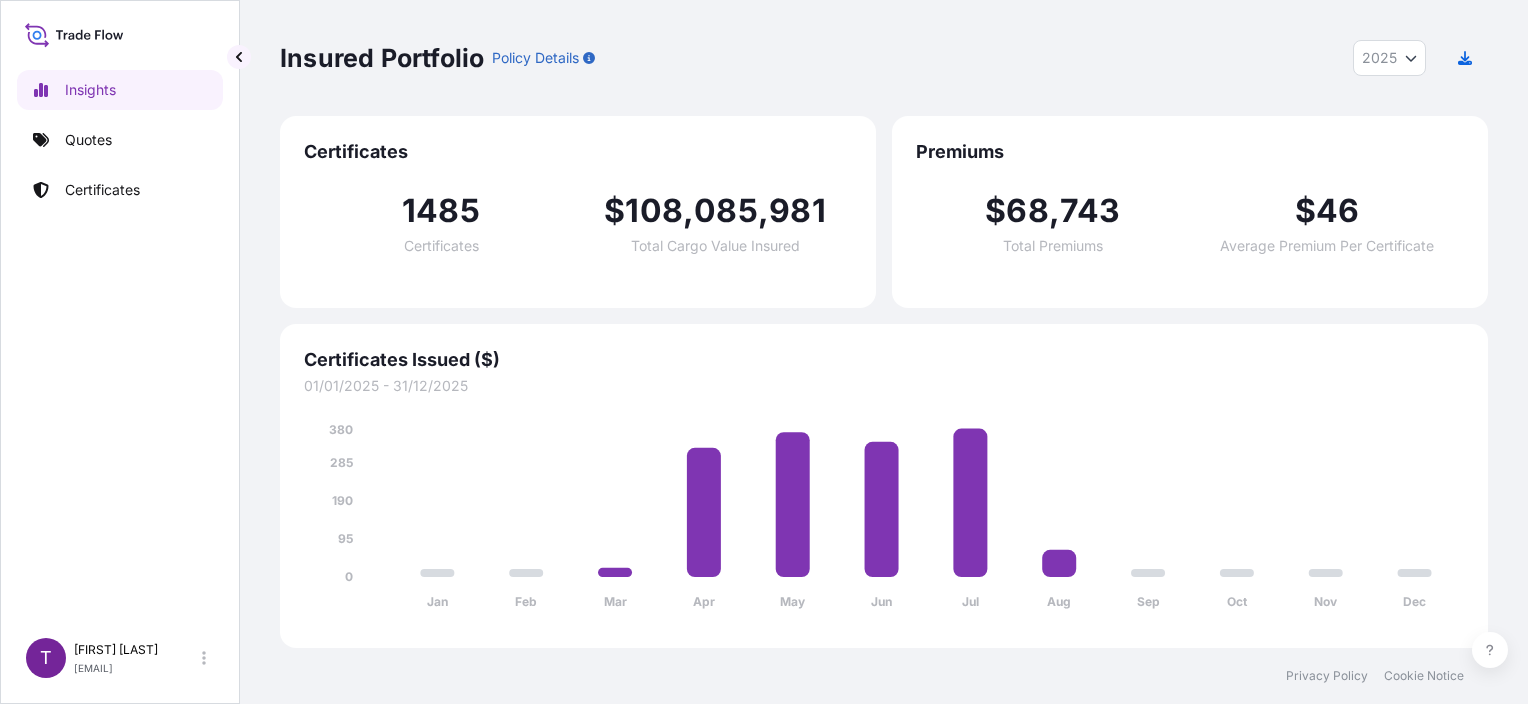 click on "Insured Portfolio Policy Details 2025 2025 2024 2023 2022" at bounding box center (884, 58) 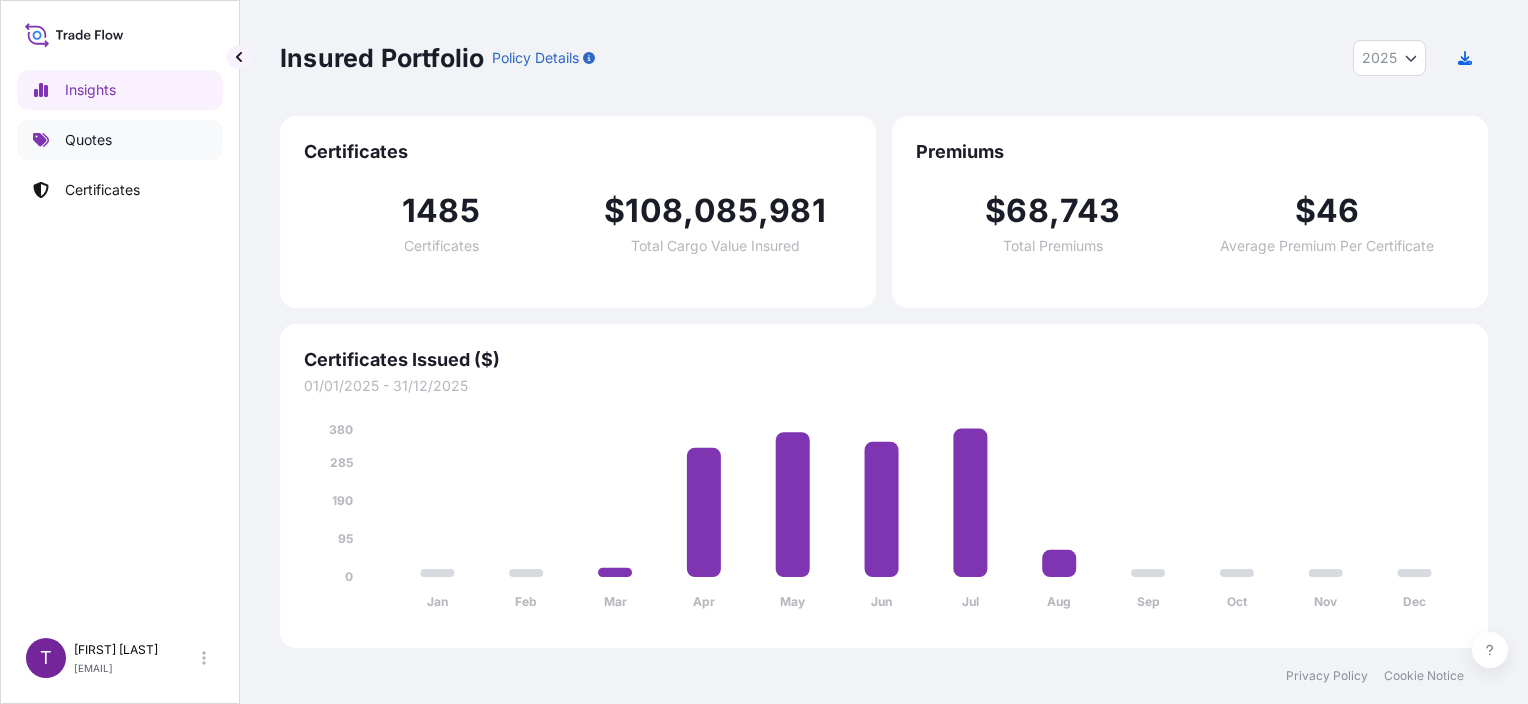 click on "Quotes" at bounding box center [88, 140] 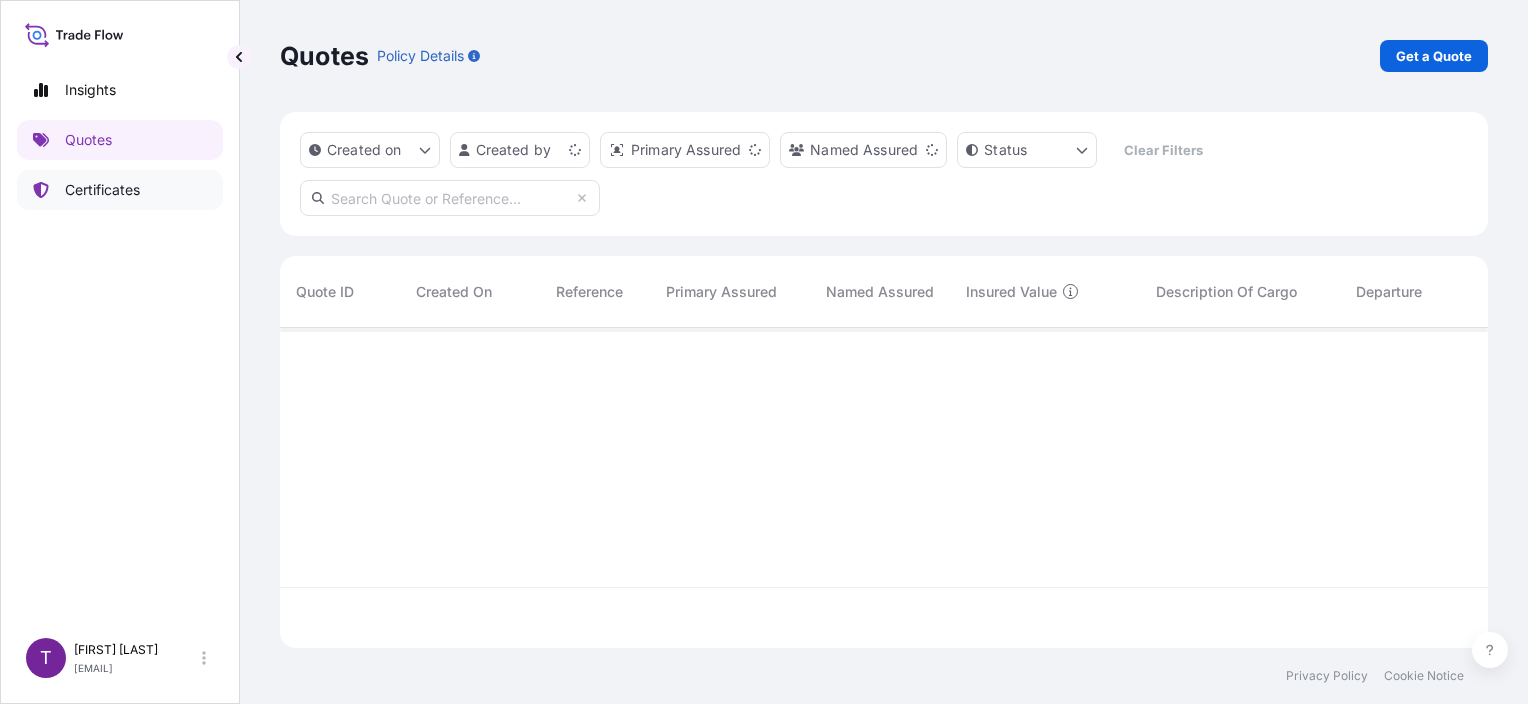 scroll, scrollTop: 16, scrollLeft: 16, axis: both 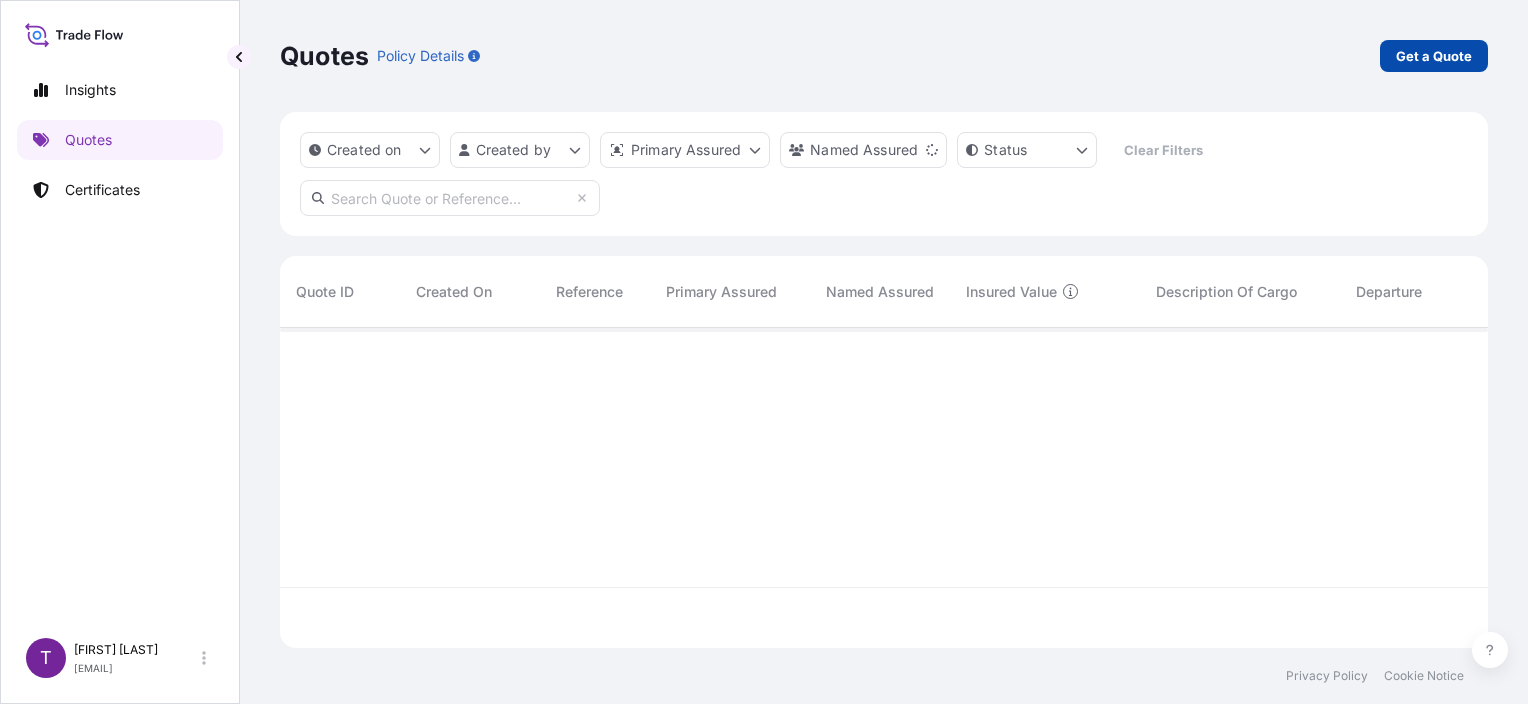 click on "Get a Quote" at bounding box center [1434, 56] 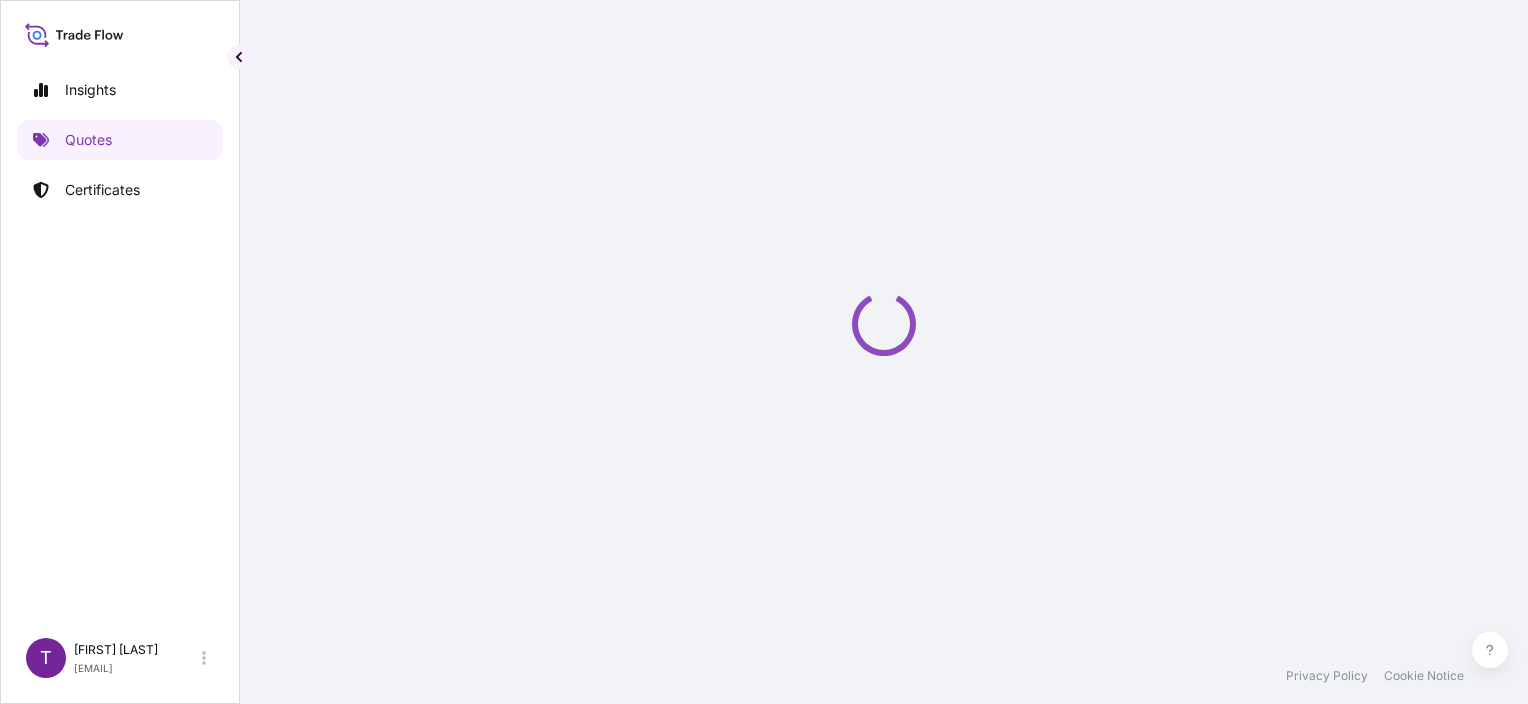select on "Road / Inland" 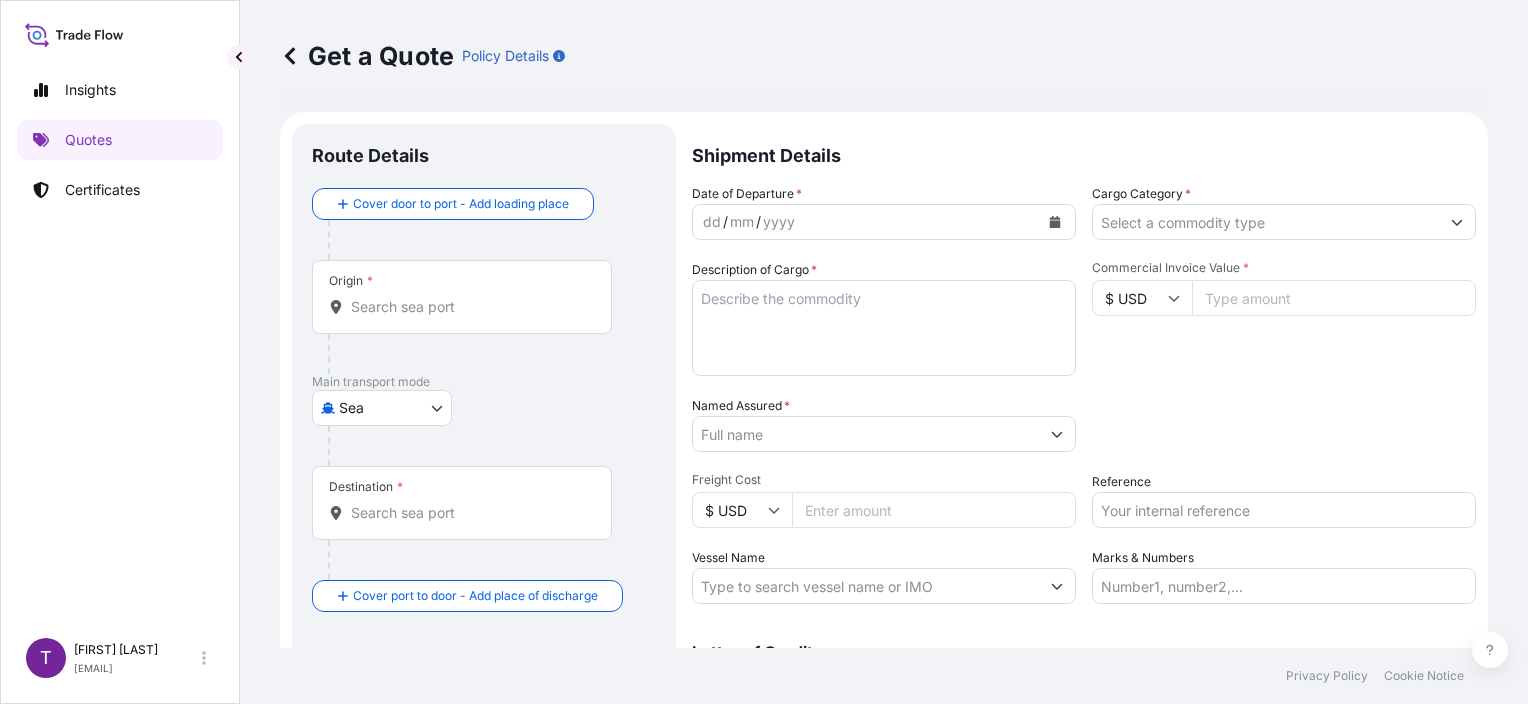 scroll, scrollTop: 32, scrollLeft: 0, axis: vertical 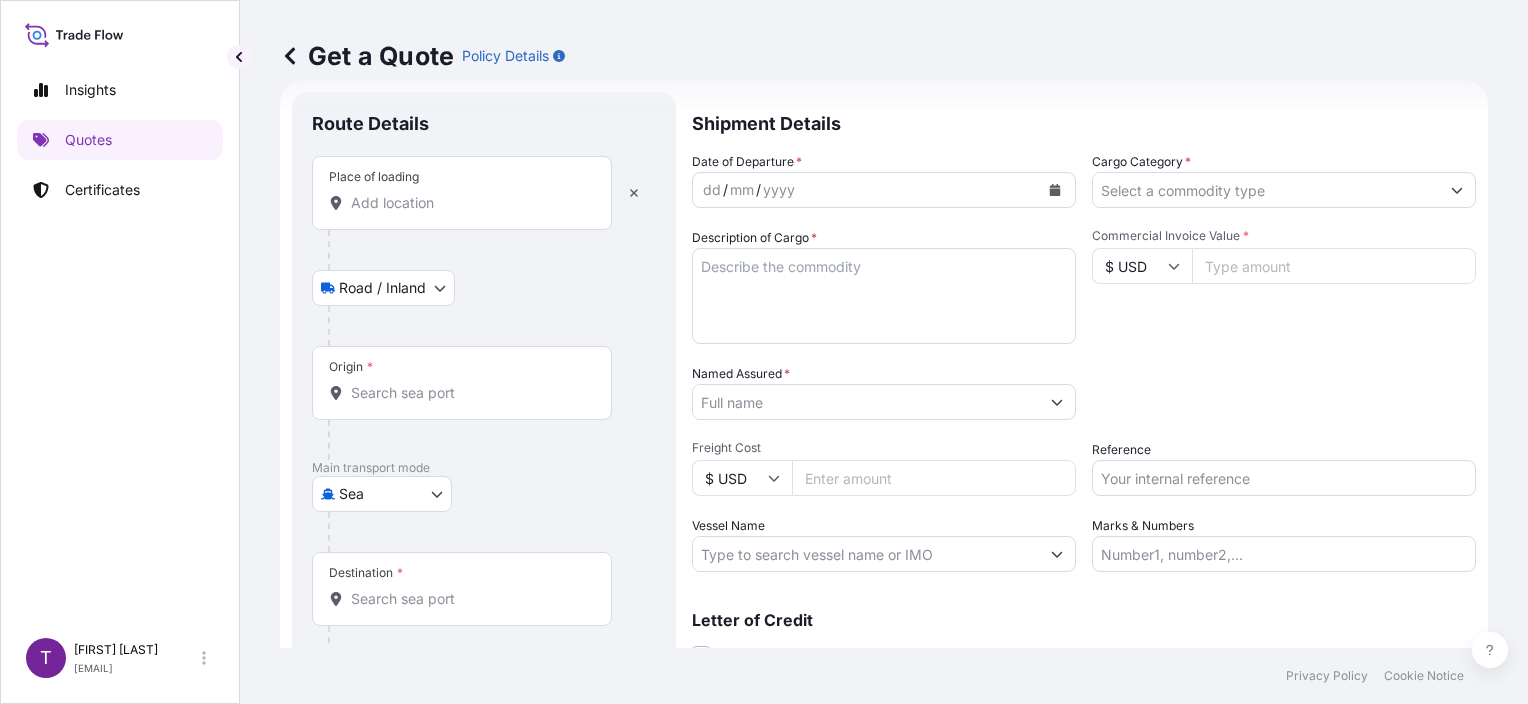 click on "Place of loading" at bounding box center [462, 193] 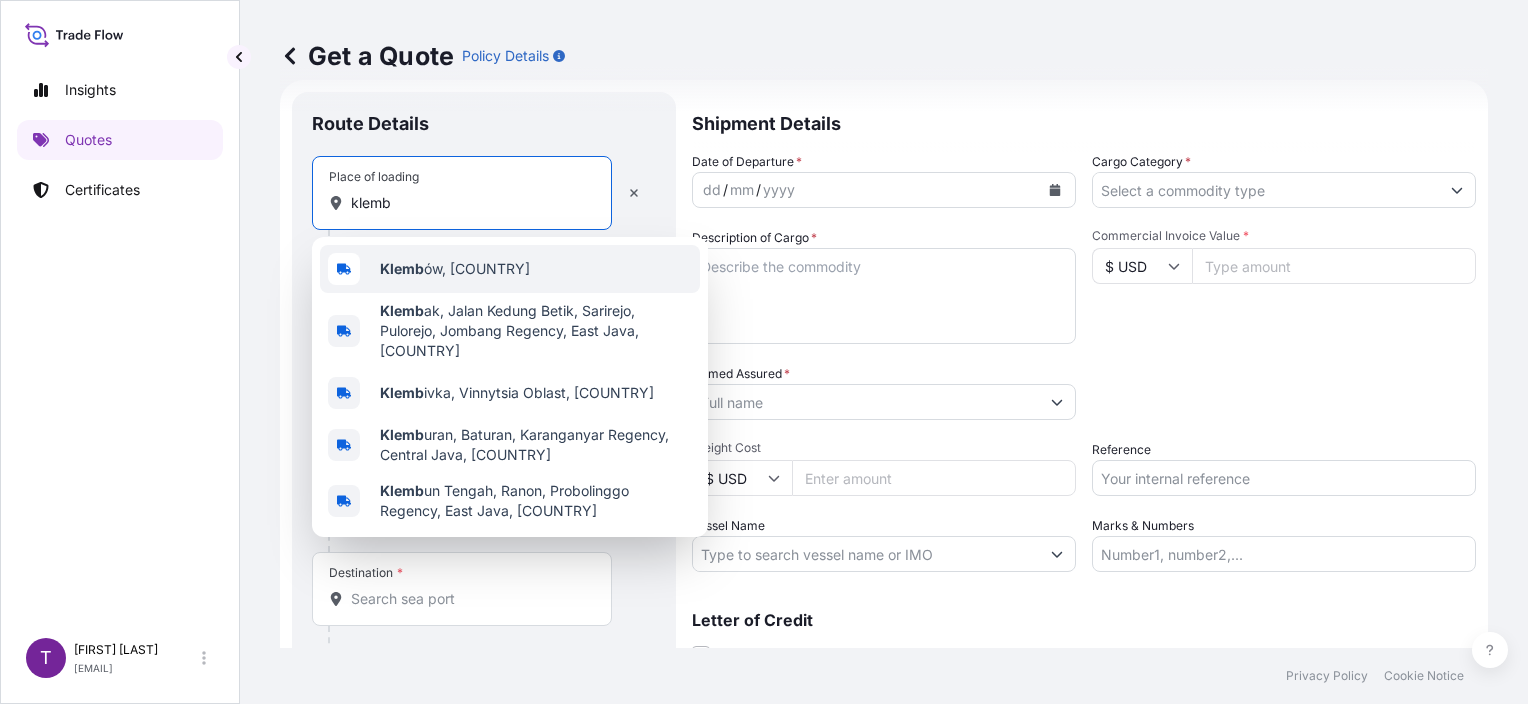 click on "Klemb ów, [COUNTRY]" at bounding box center [455, 269] 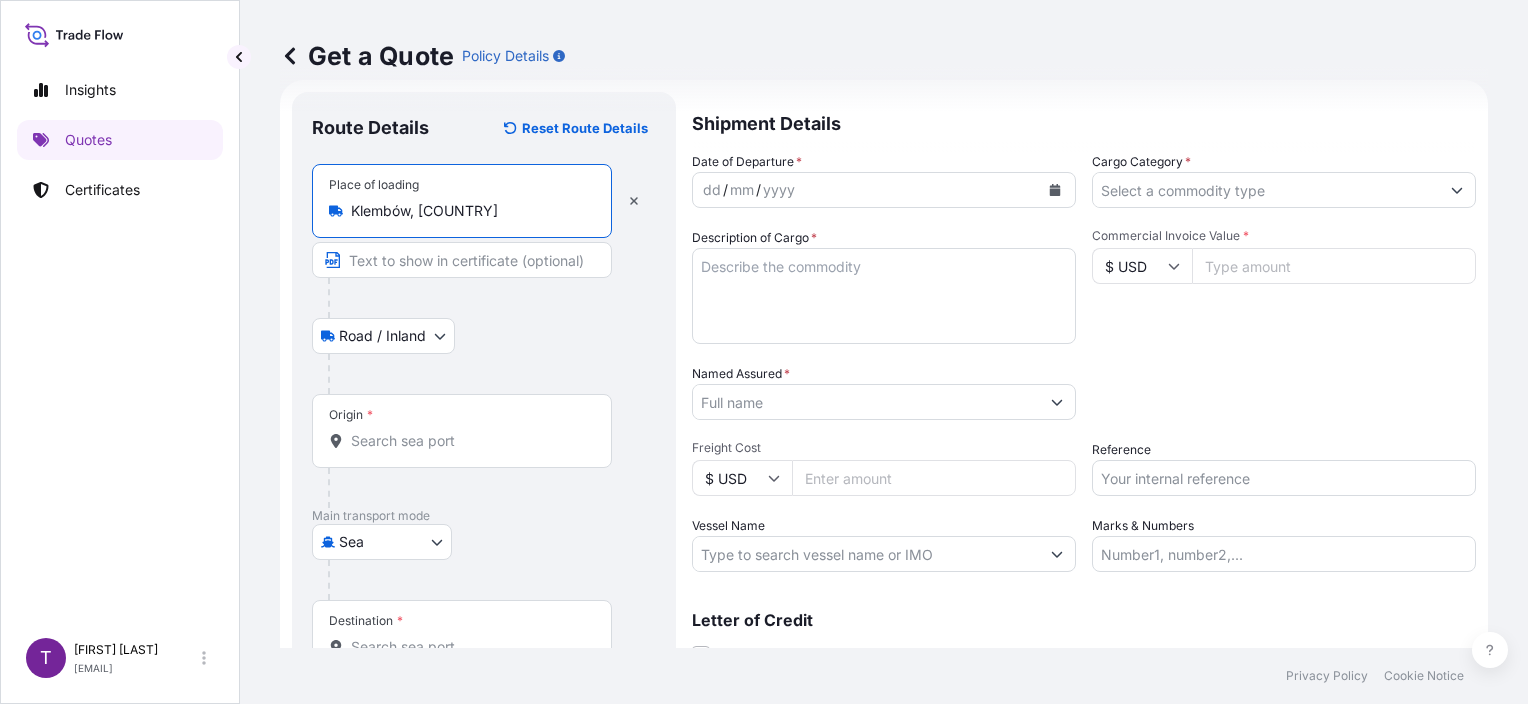 type on "Klembów, [COUNTRY]" 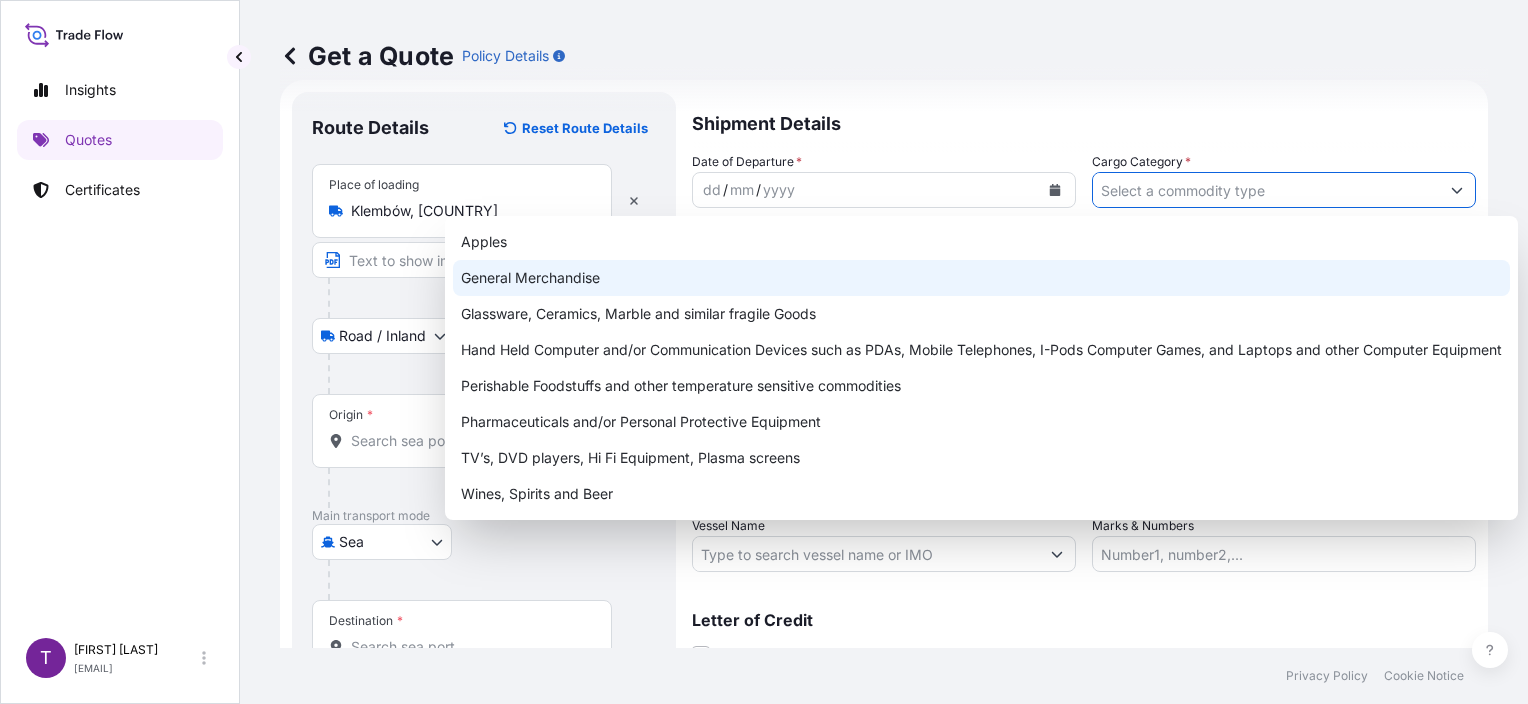 click on "General Merchandise" at bounding box center [981, 278] 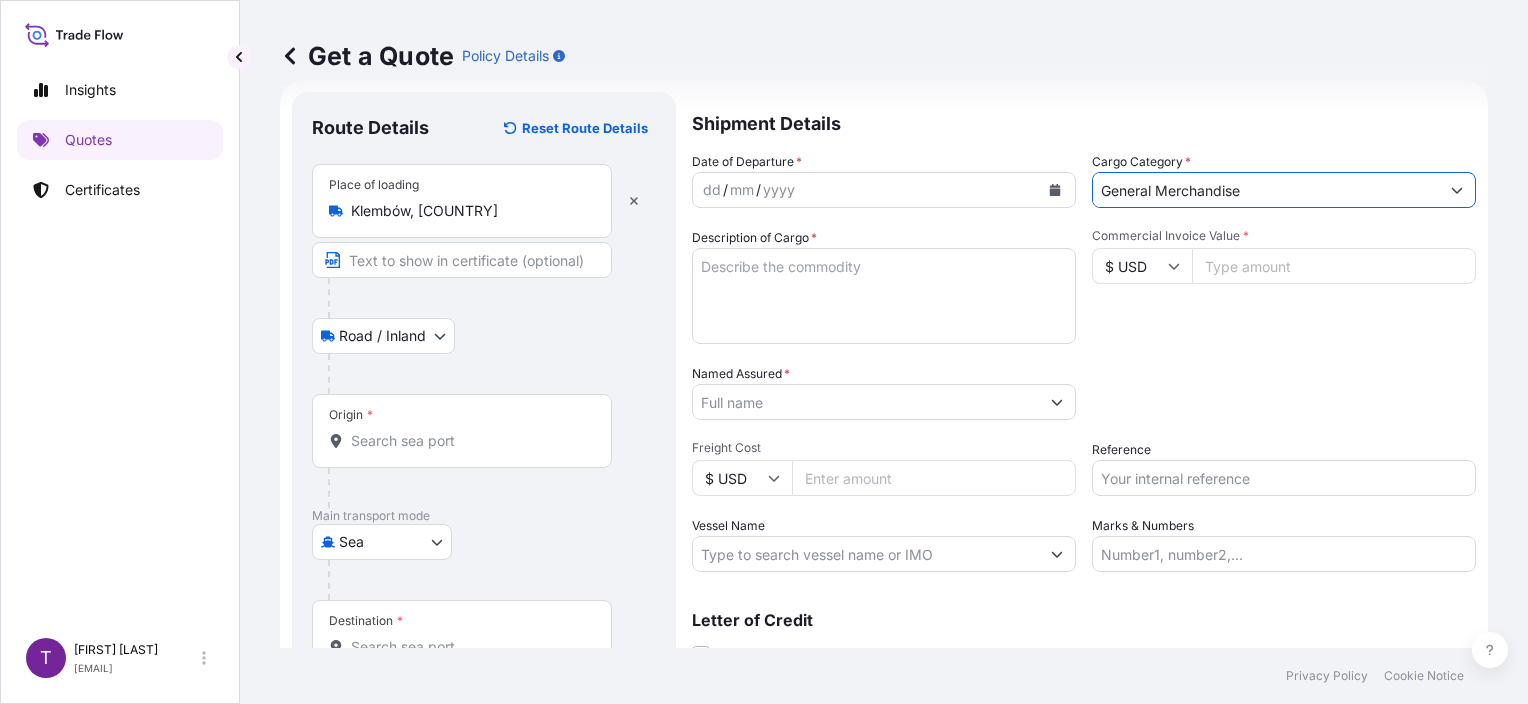click on "Get a Quote Policy Details" at bounding box center [884, 56] 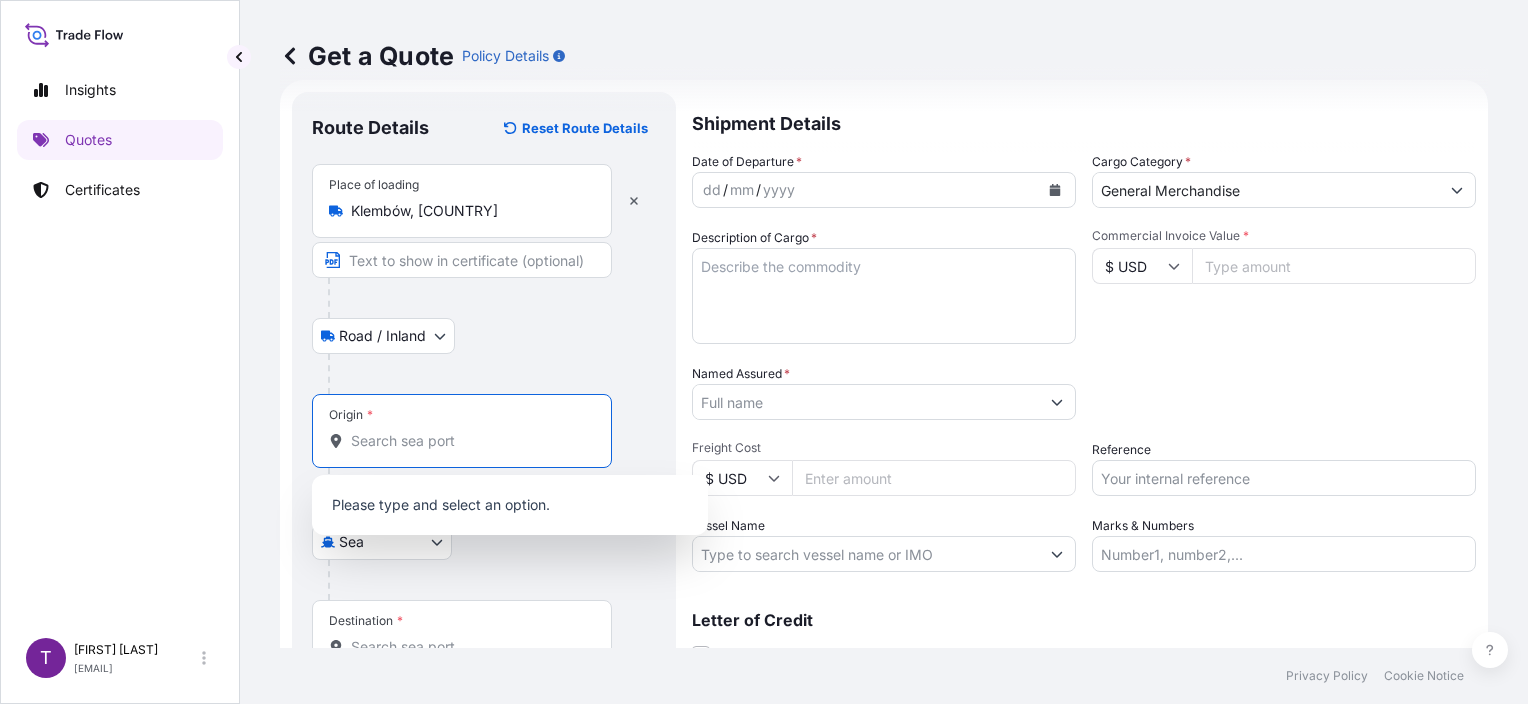 click on "Origin *" at bounding box center [469, 441] 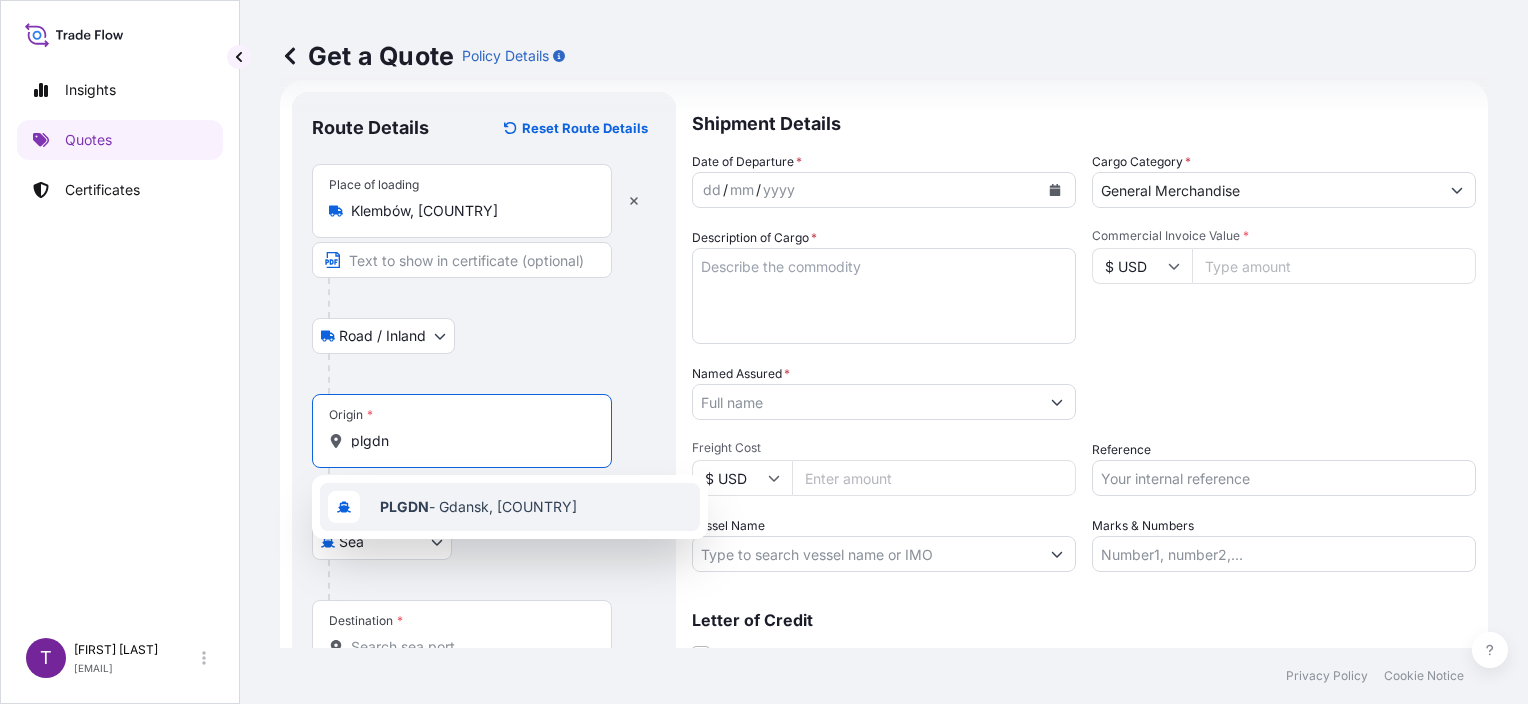 click on "PLGDN" at bounding box center [404, 506] 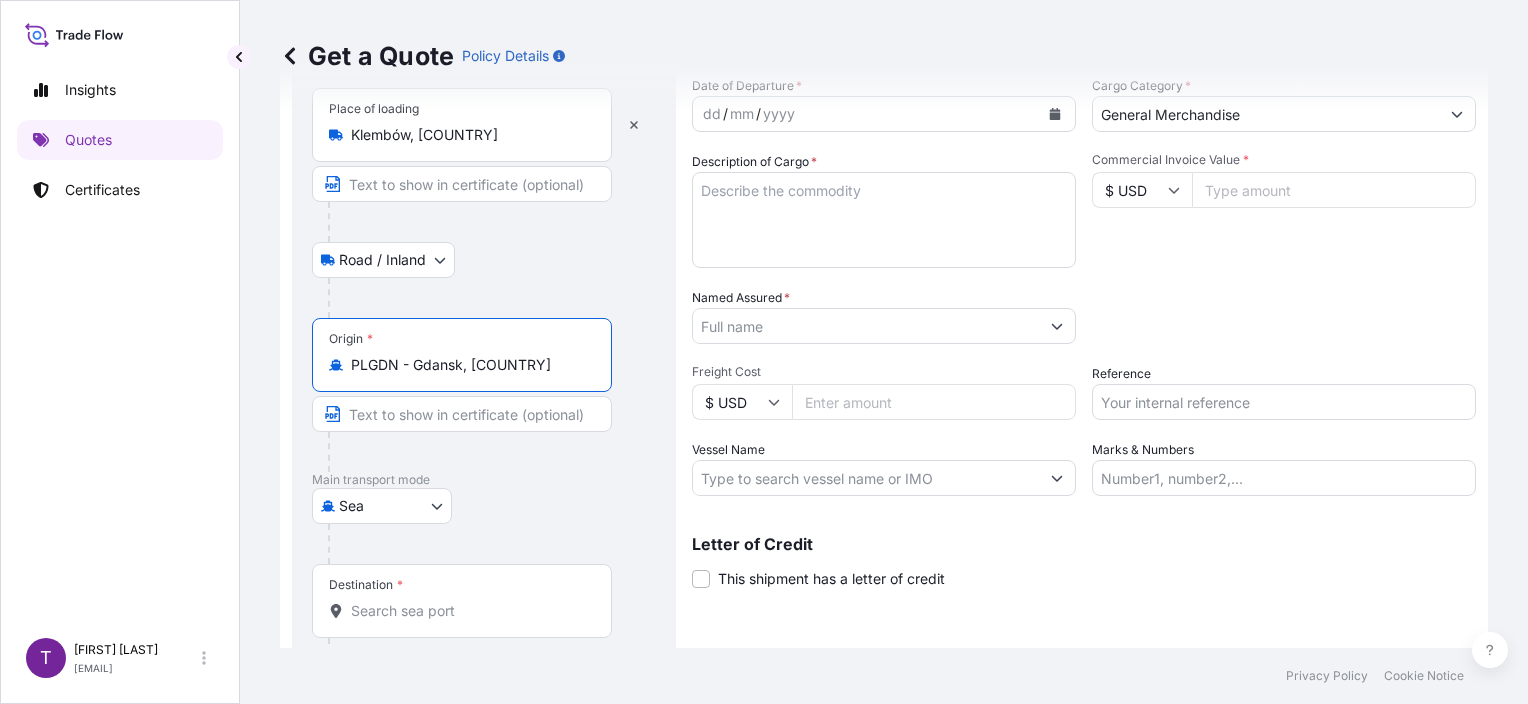 scroll, scrollTop: 200, scrollLeft: 0, axis: vertical 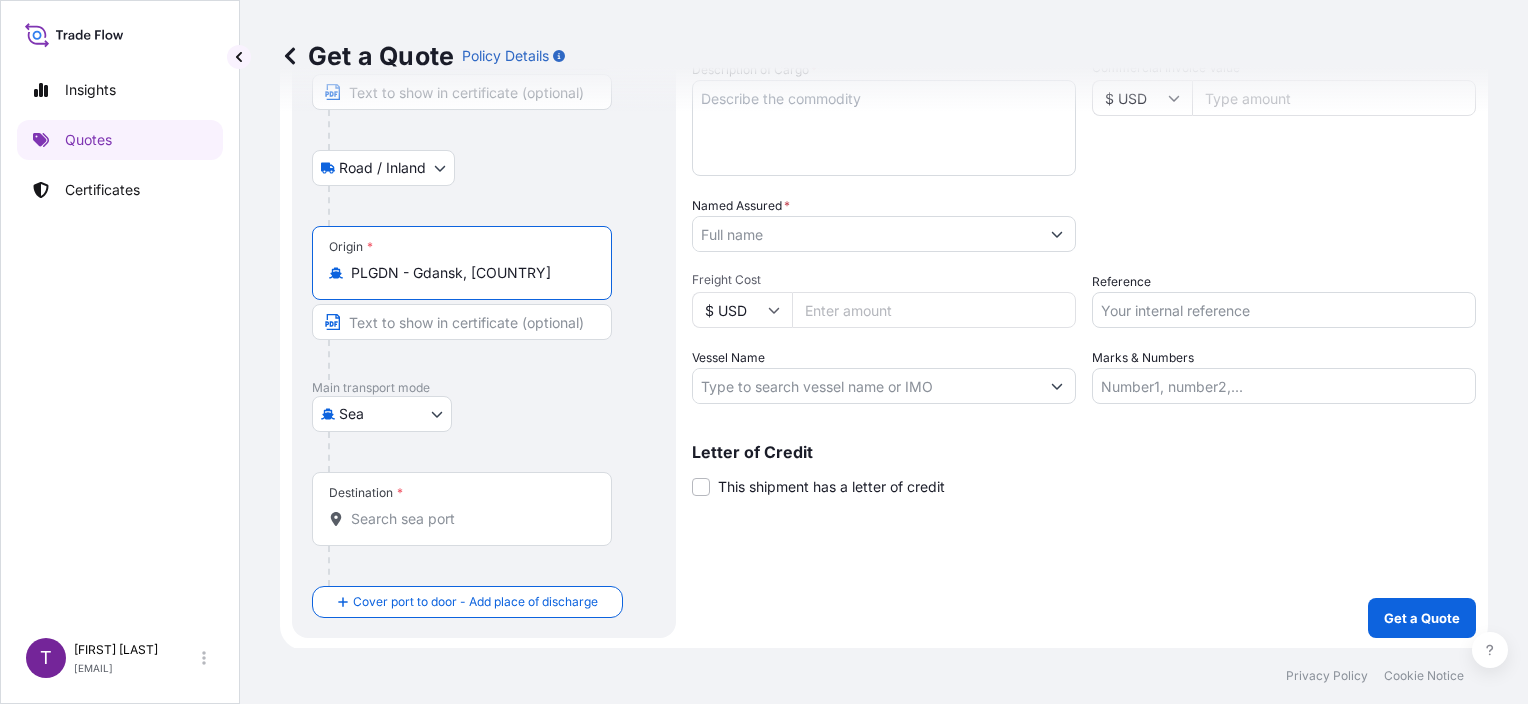 type on "PLGDN - Gdansk, [COUNTRY]" 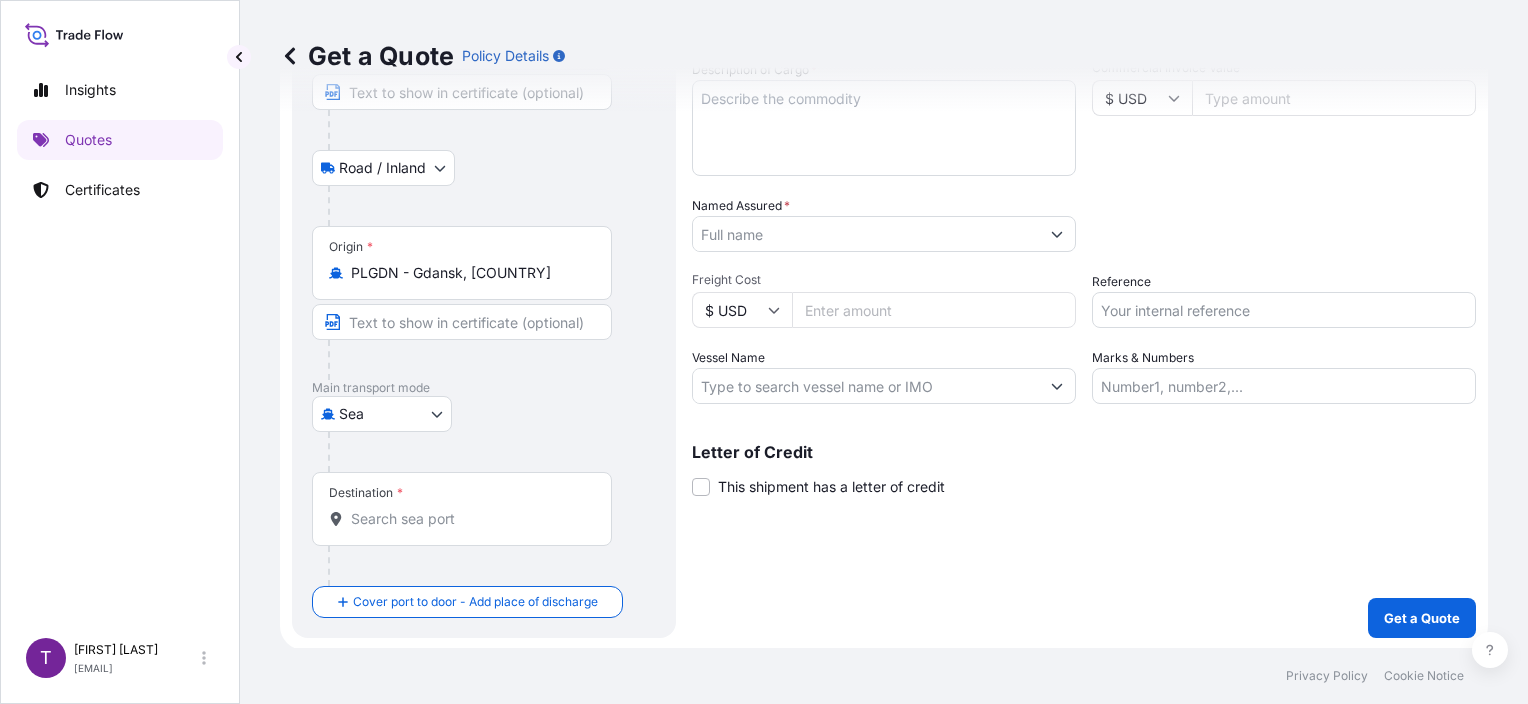 click on "Destination *" at bounding box center [469, 519] 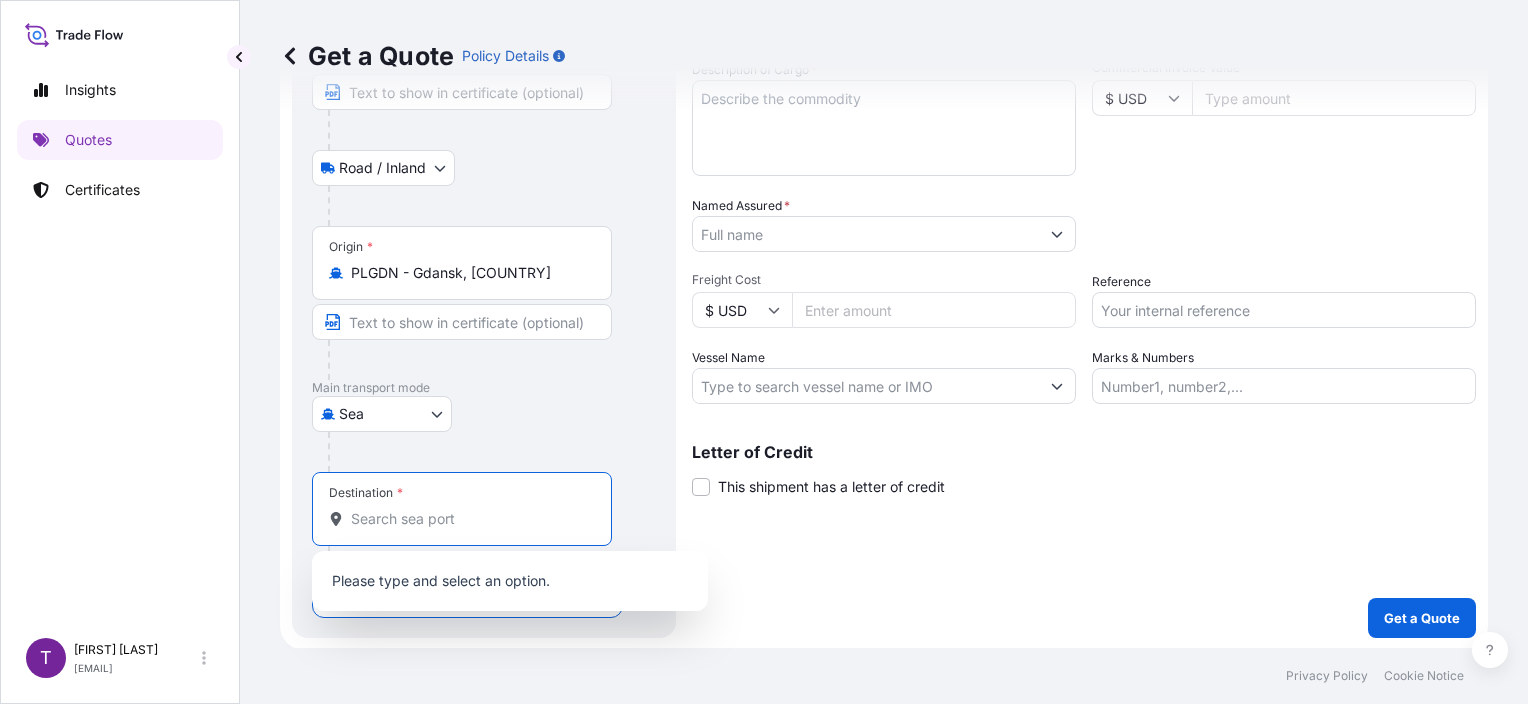 paste on "Buenos Aires" 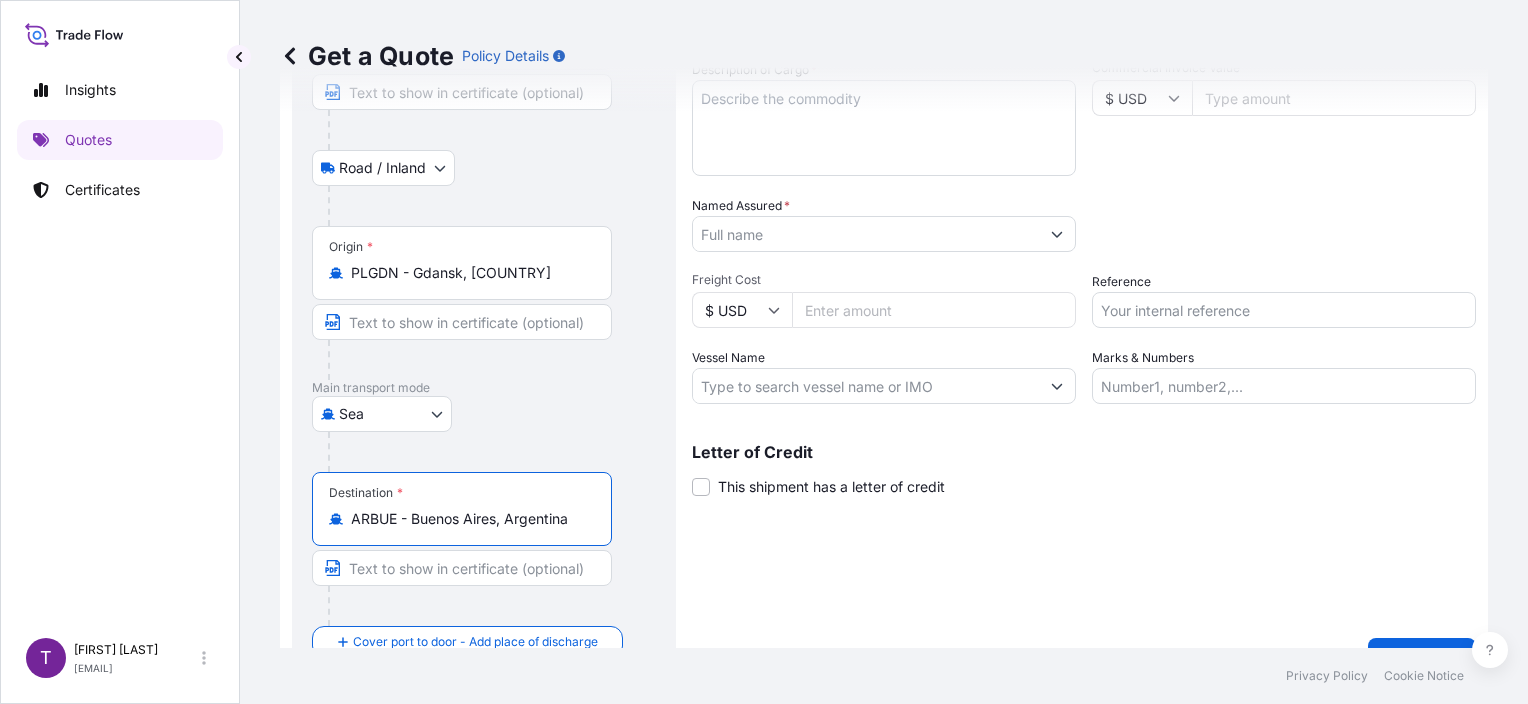 type on "ARBUE - Buenos Aires, Argentina" 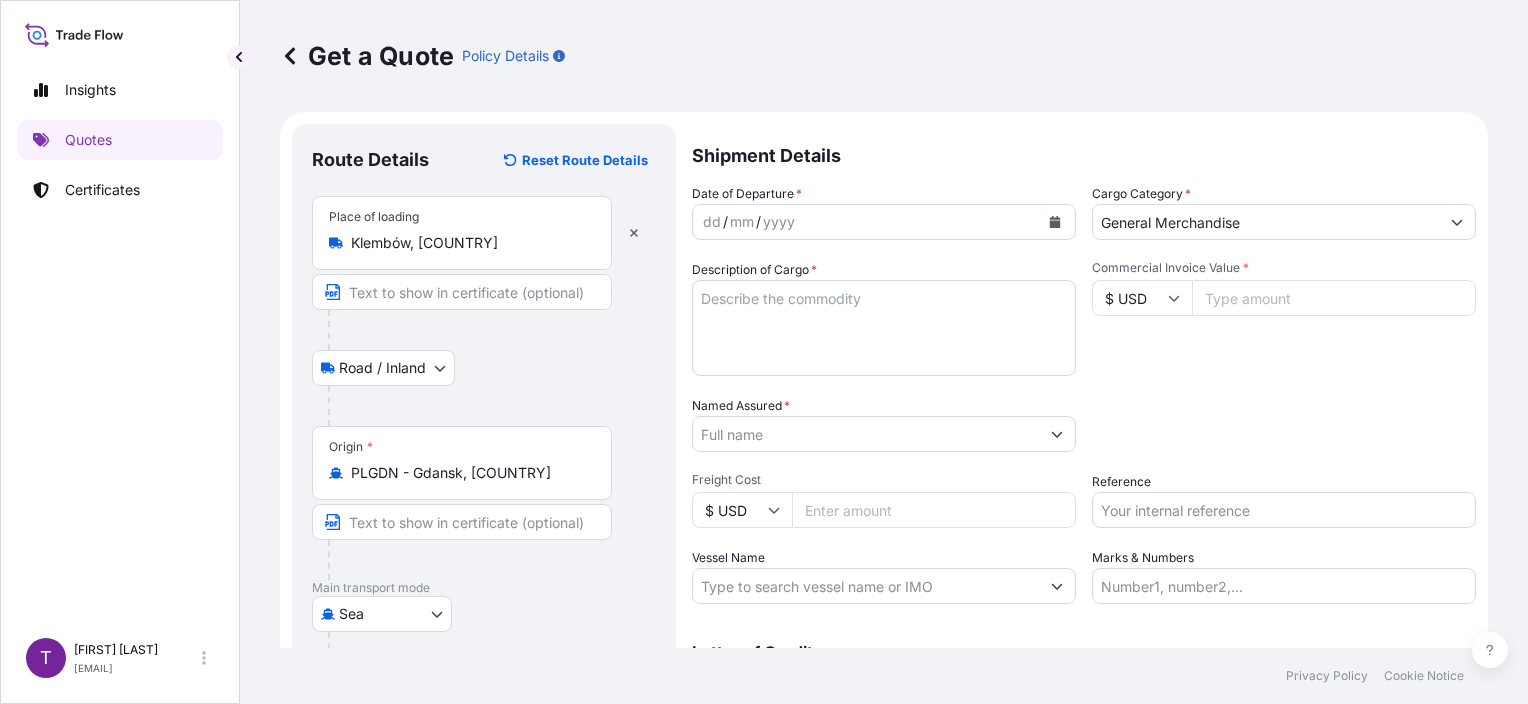 scroll, scrollTop: 100, scrollLeft: 0, axis: vertical 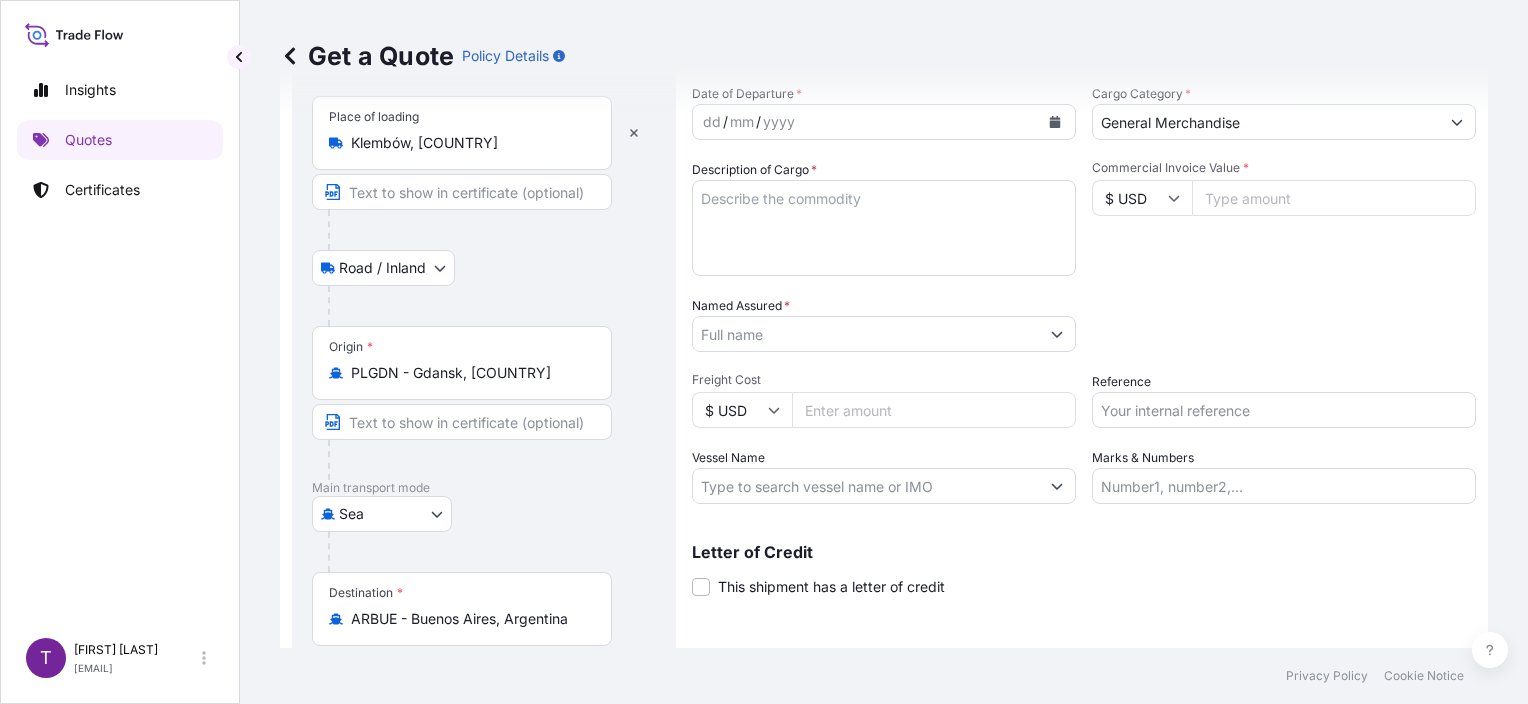 click on "Vessel Name" at bounding box center (866, 486) 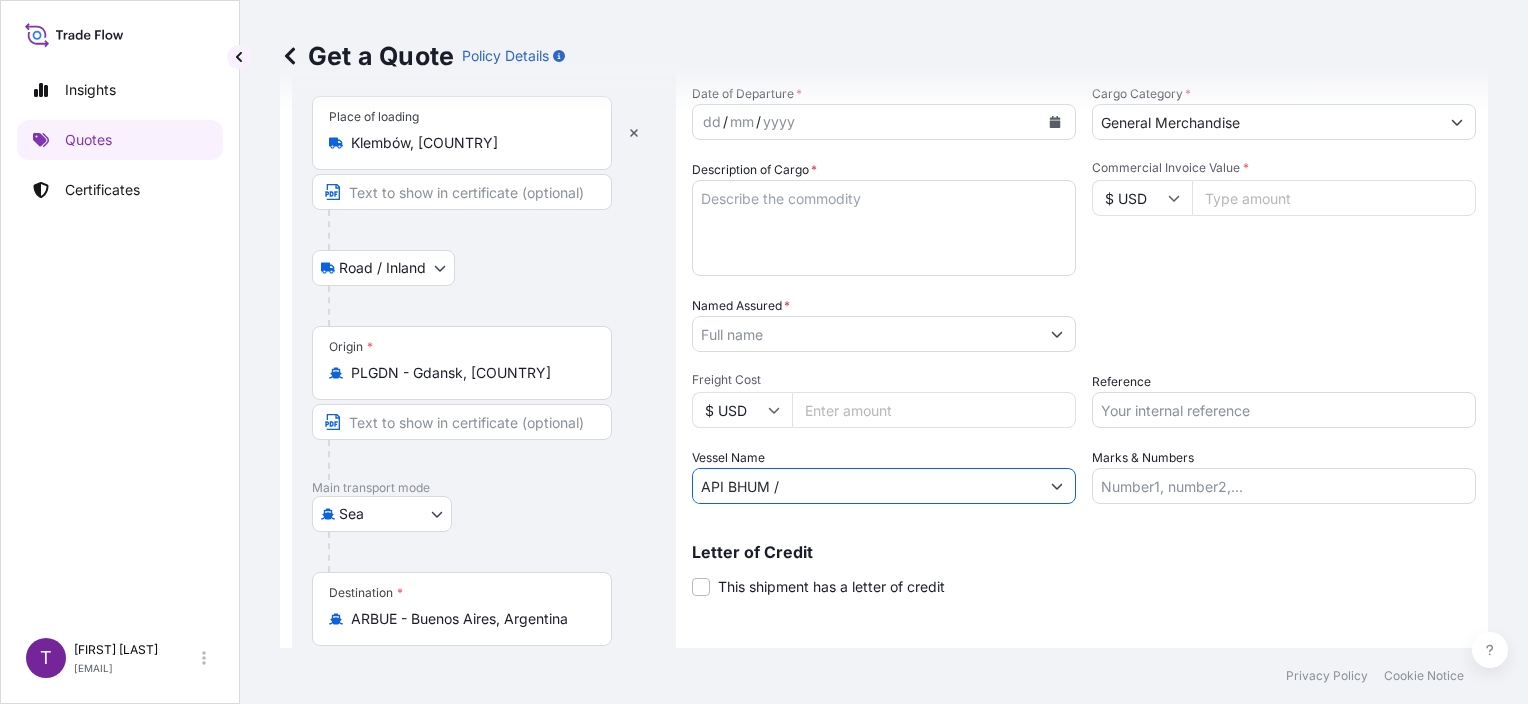 click on "API BHUM /" at bounding box center (866, 486) 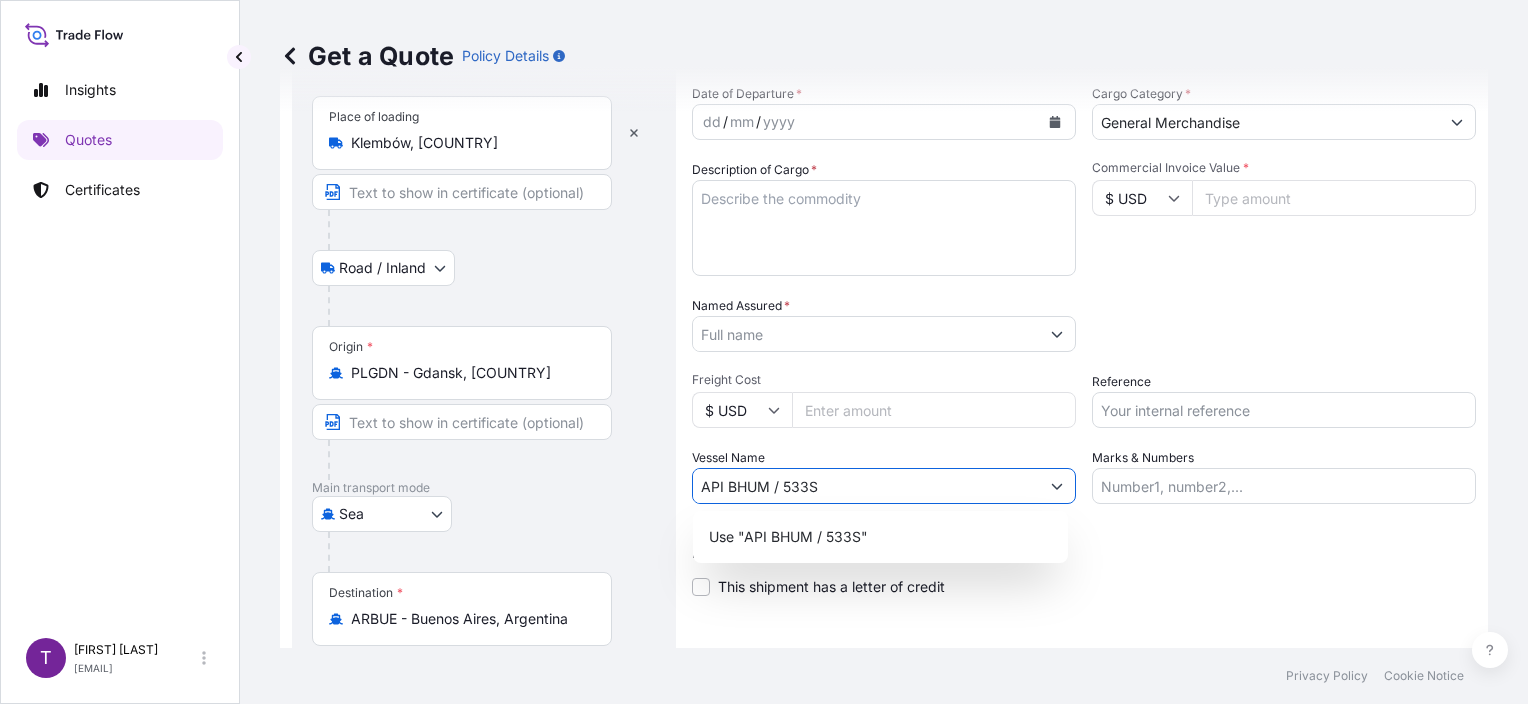 type on "API BHUM / 533S" 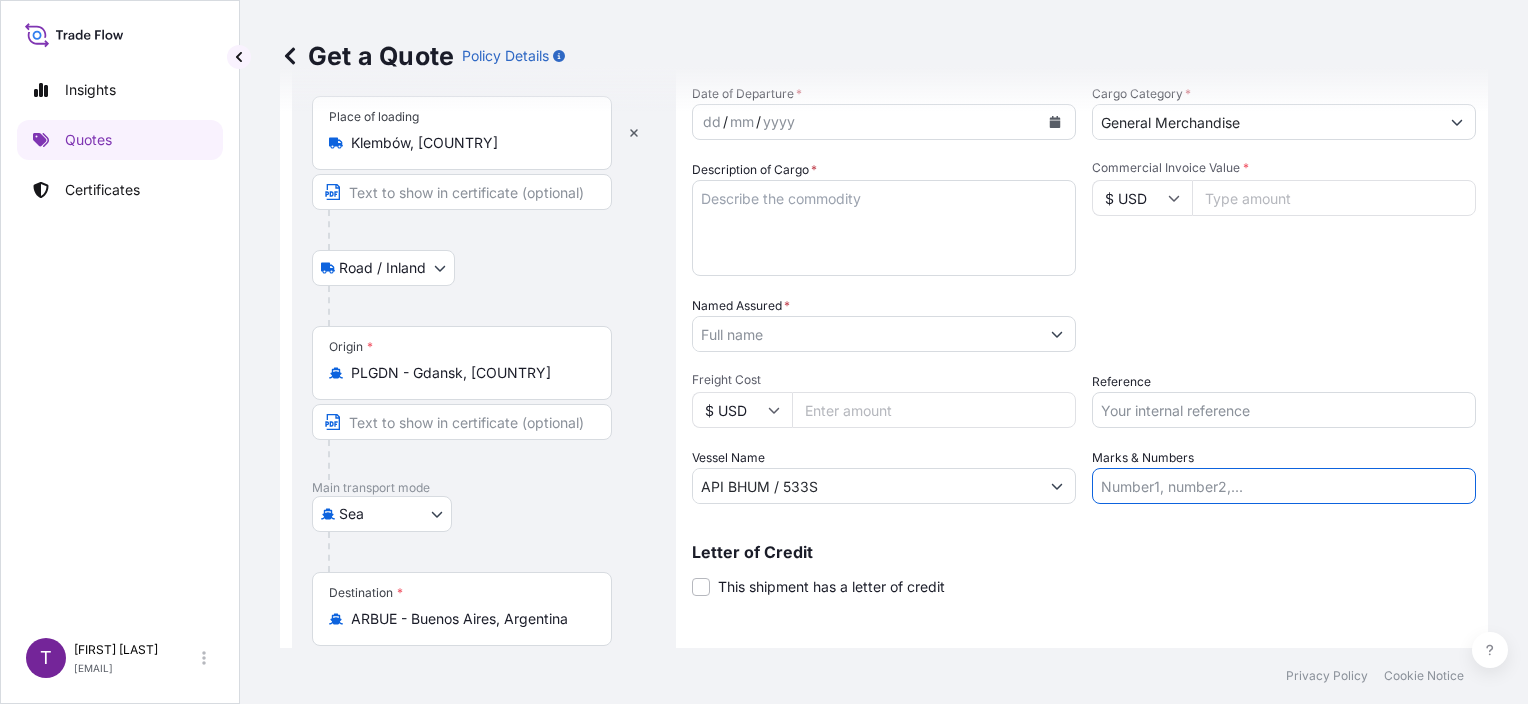 click on "Marks & Numbers" at bounding box center (1284, 486) 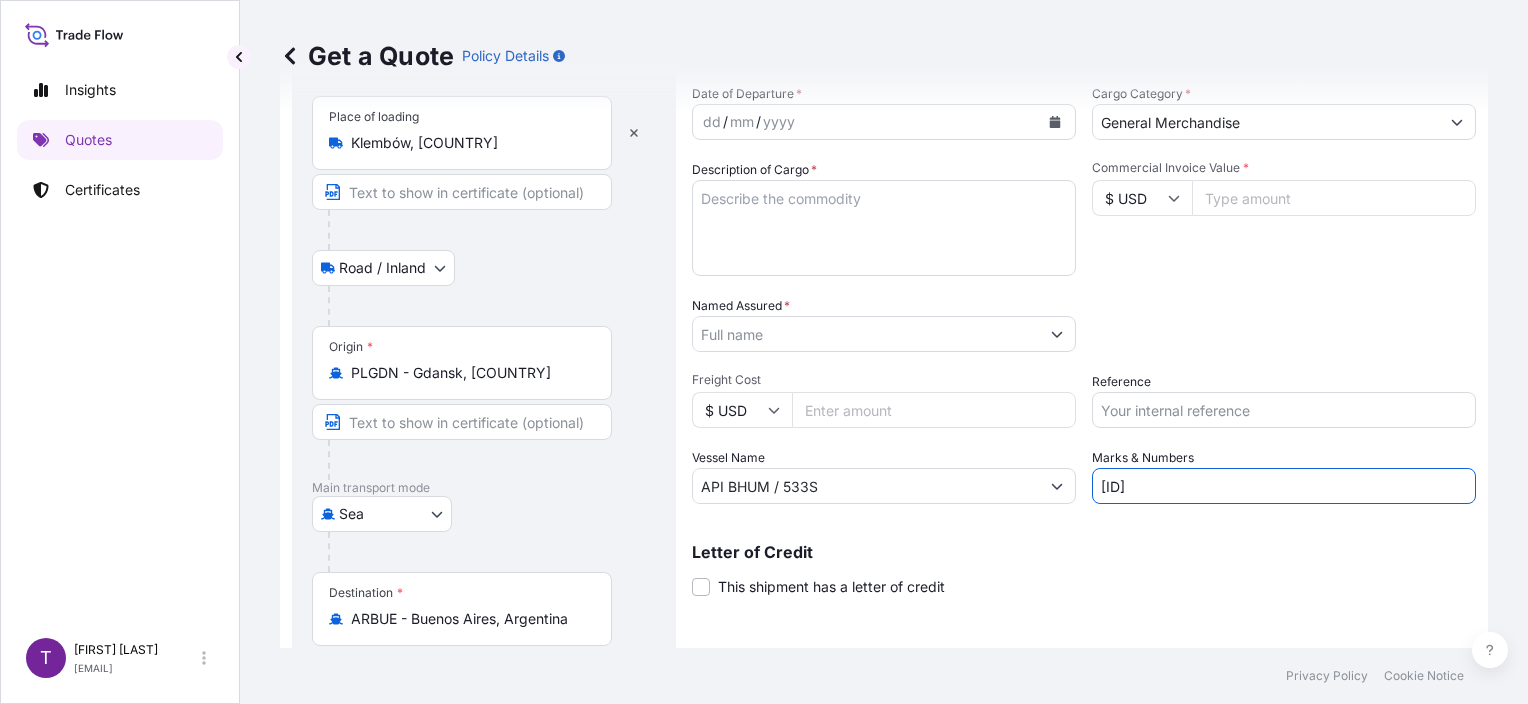 type 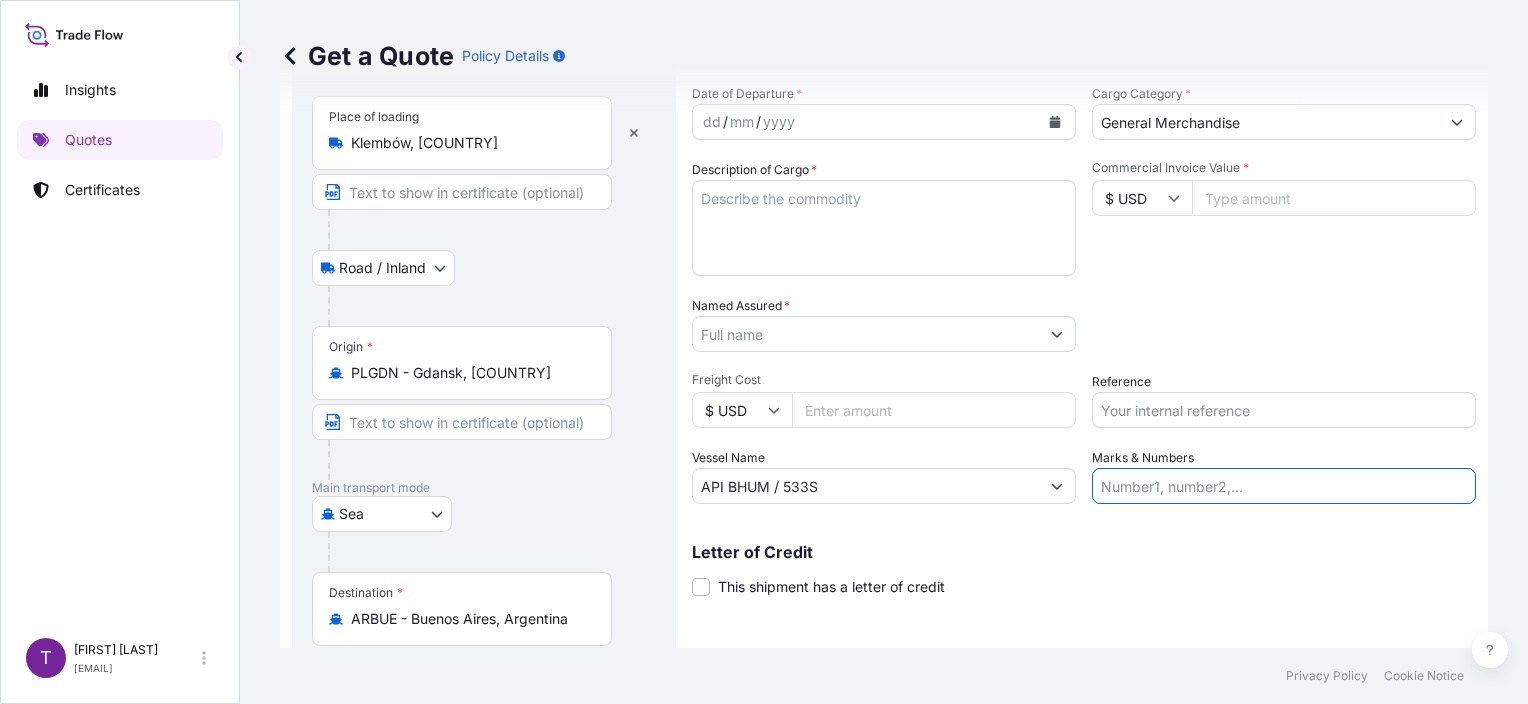 click on "Reference" at bounding box center [1284, 410] 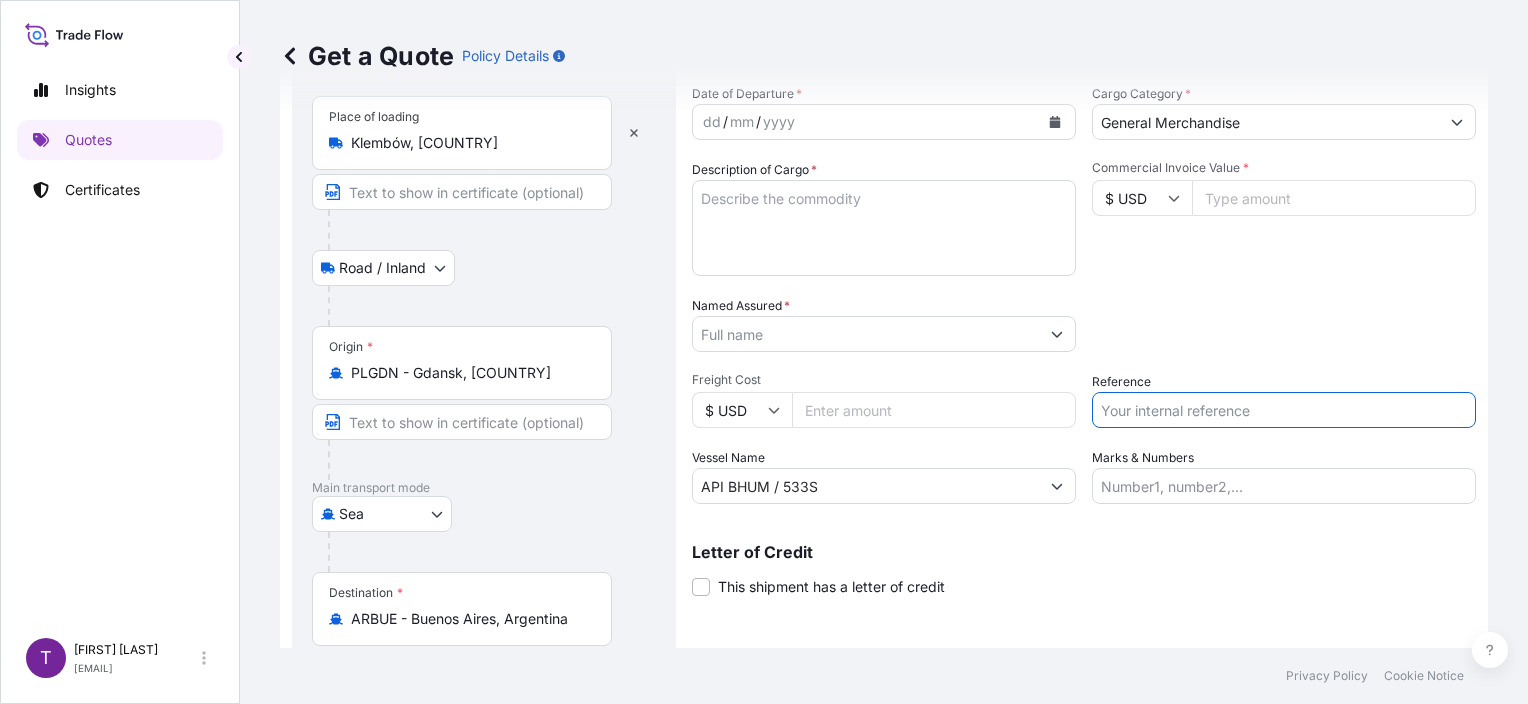 paste on "[ID]" 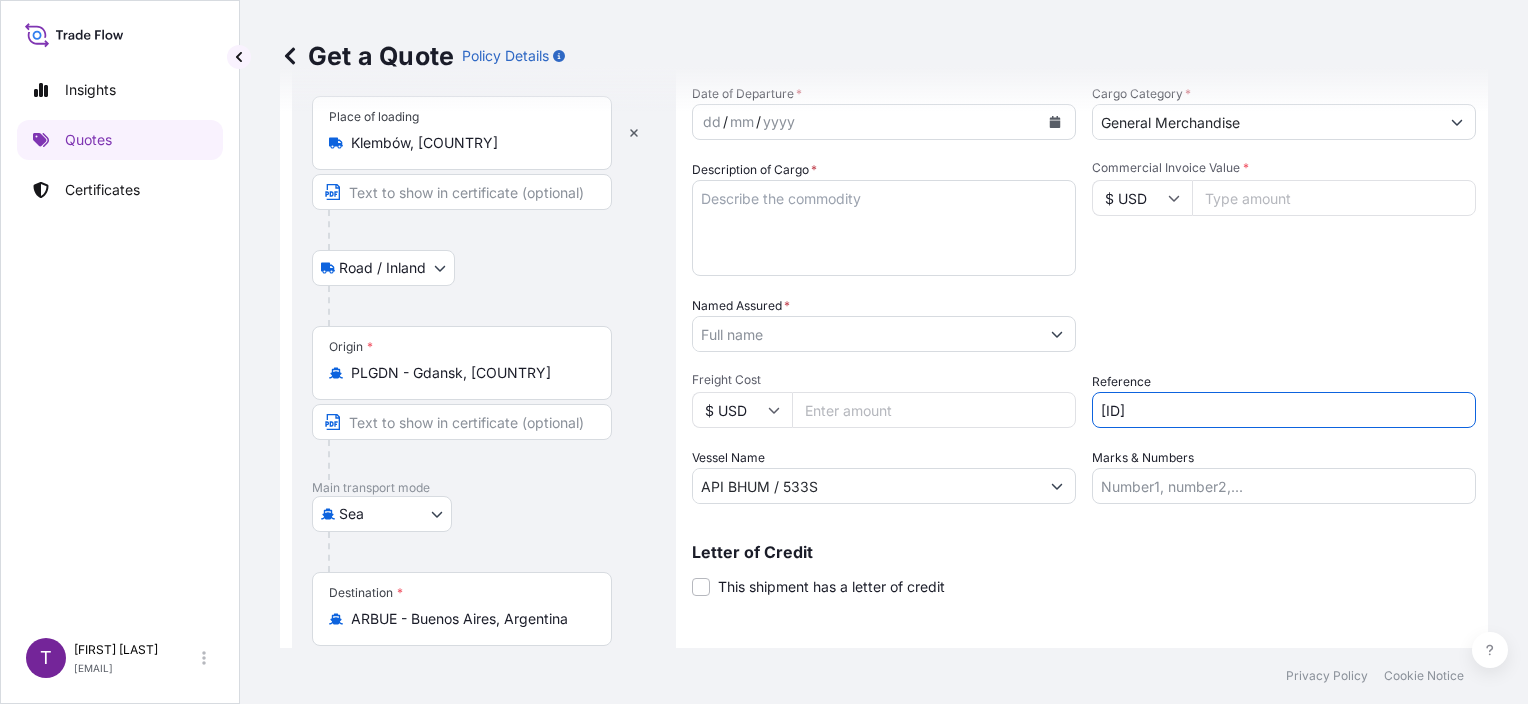 click on "Packing Category Type to search a container mode Please select a primary mode of transportation first." at bounding box center [1284, 324] 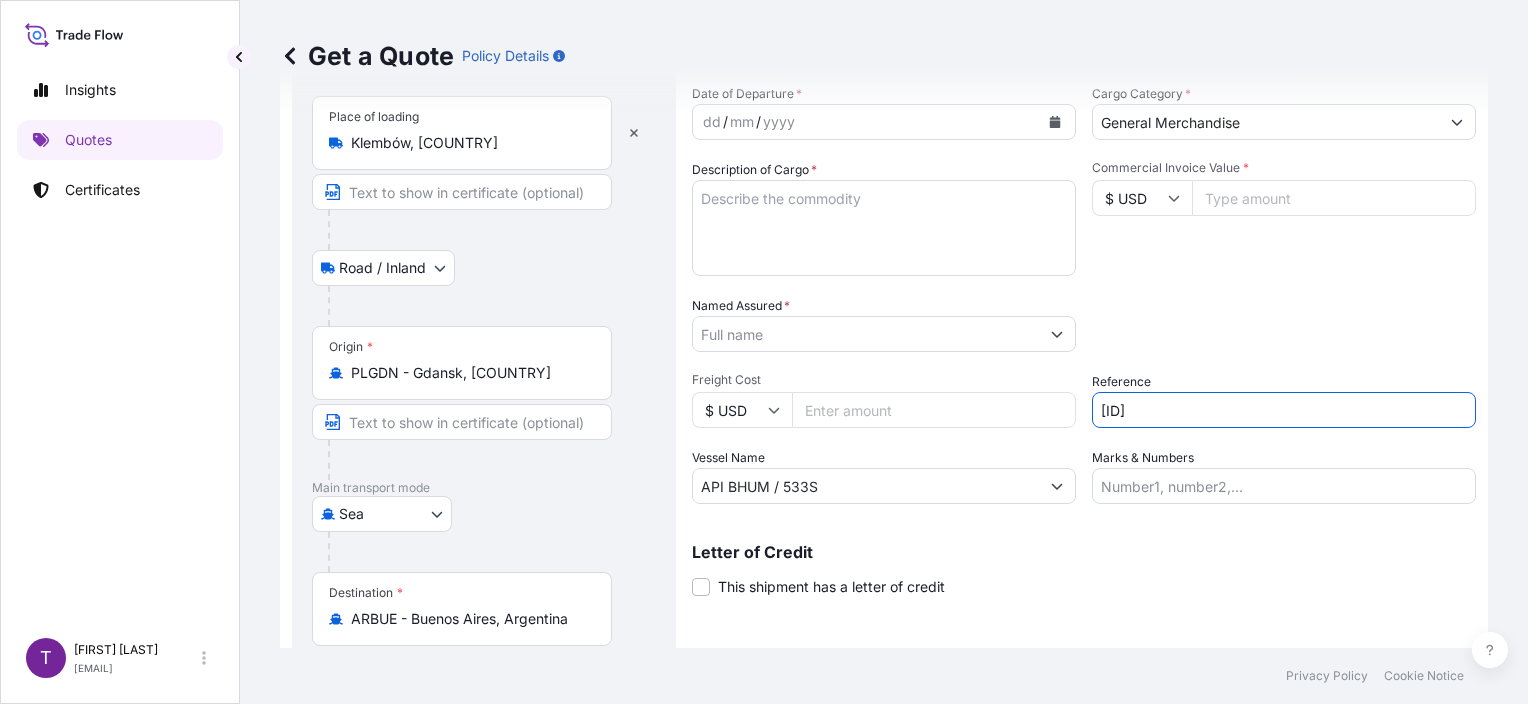 click on "[ID]" at bounding box center (1284, 410) 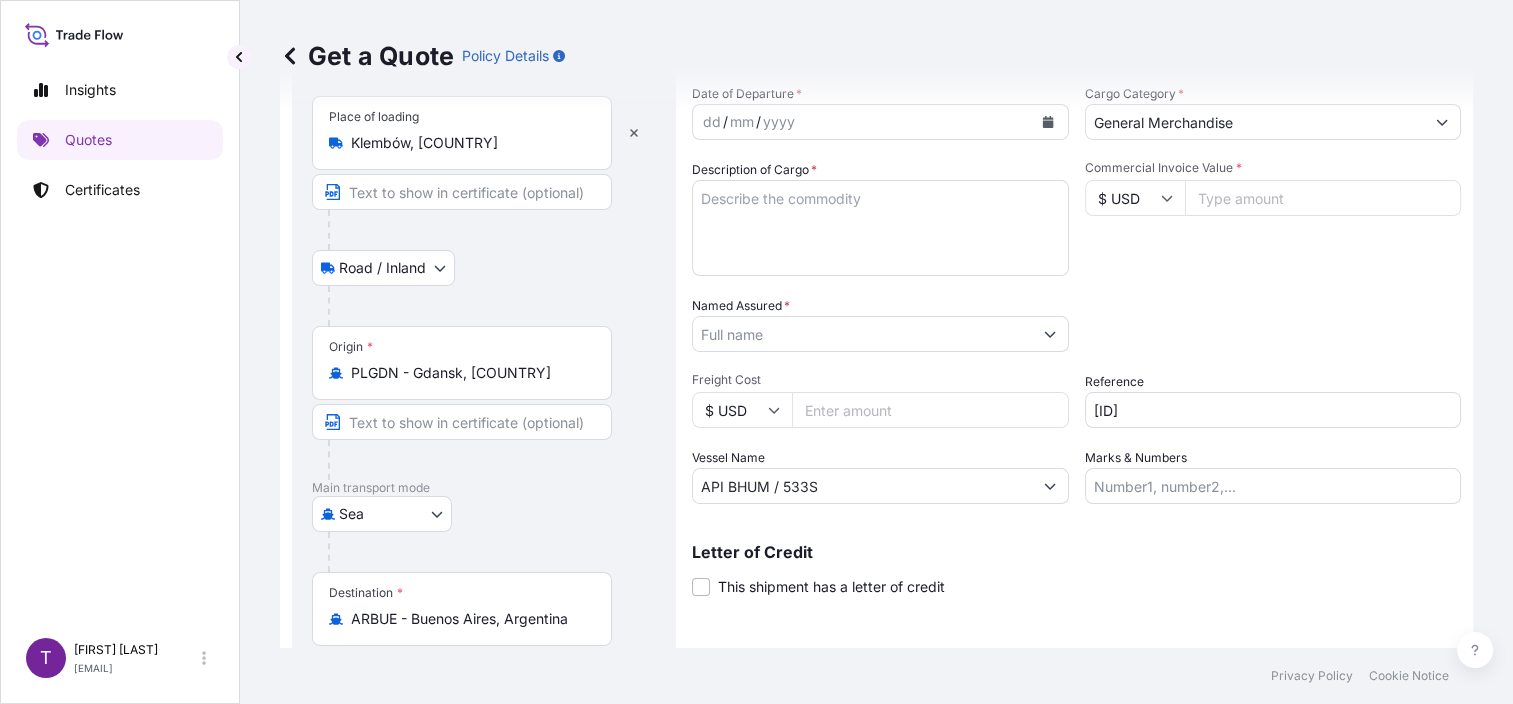 click on "Named Assured *" at bounding box center (862, 334) 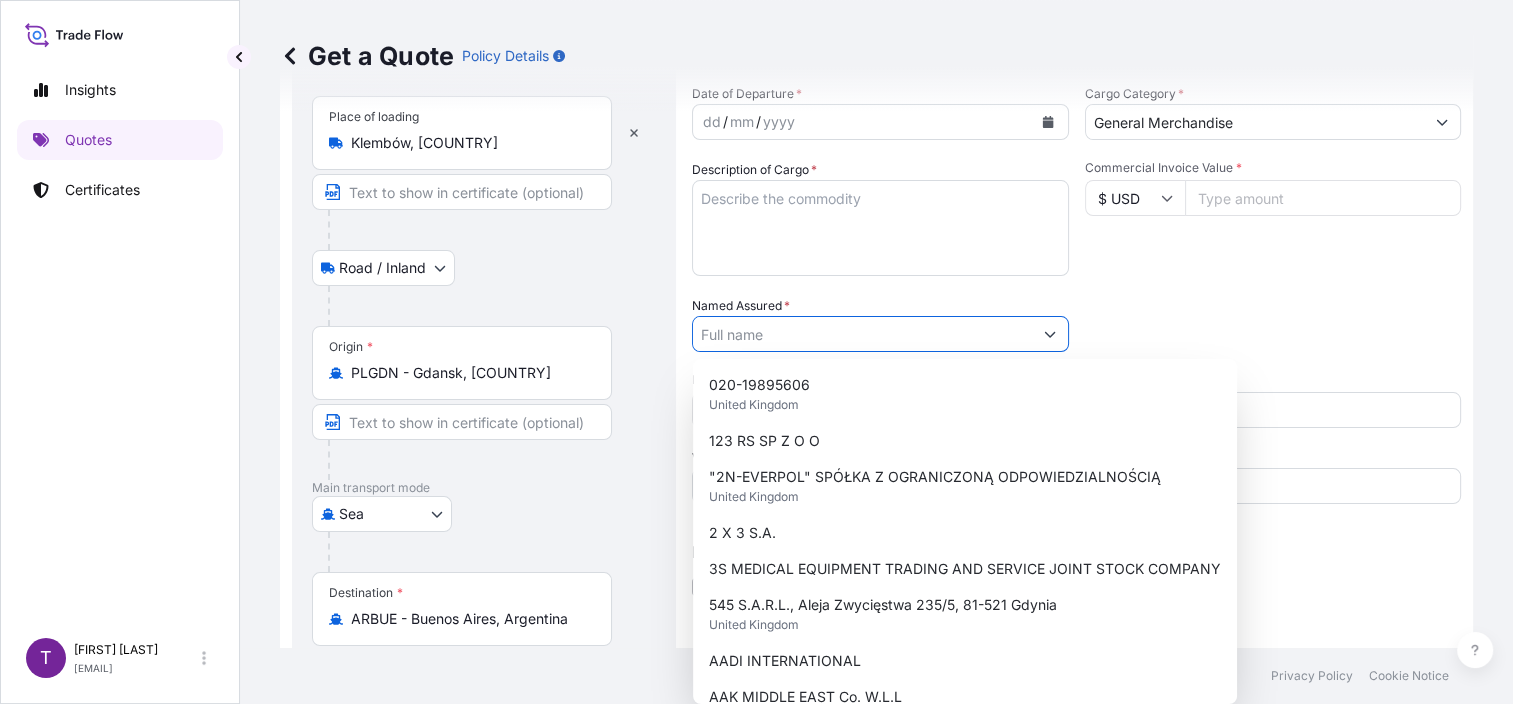 paste on "MASTELLONE HNOS. S.A." 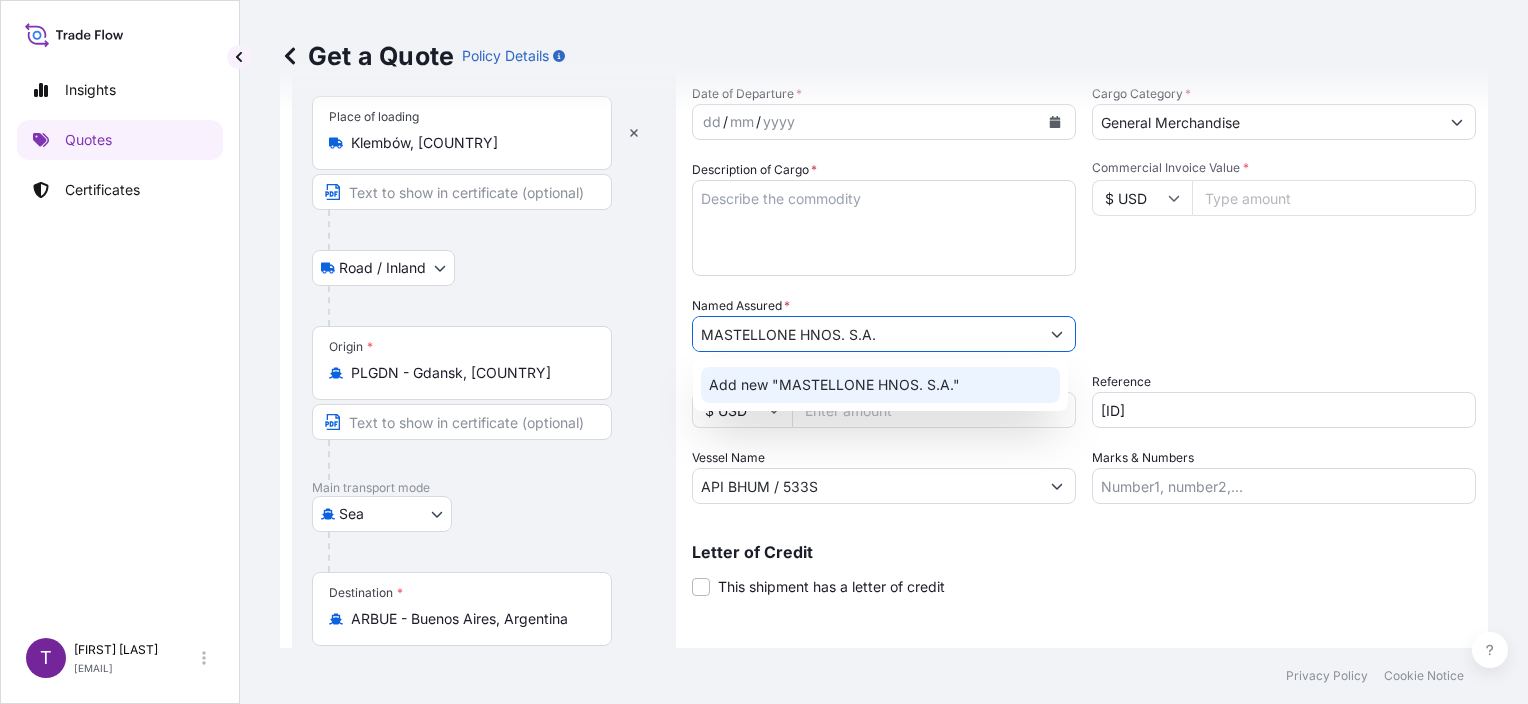 click on "Add new "MASTELLONE HNOS. S.A."" at bounding box center (880, 385) 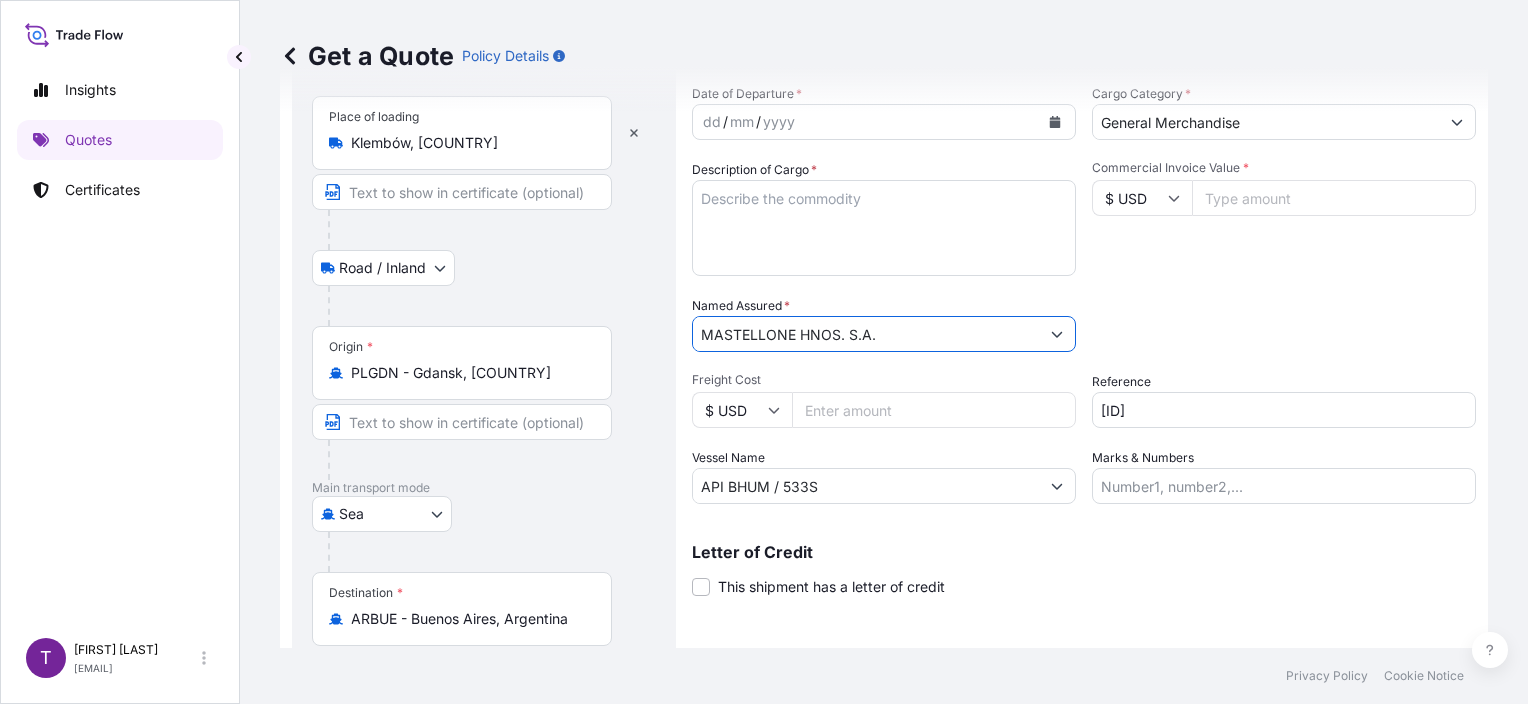 type on "MASTELLONE HNOS. S.A." 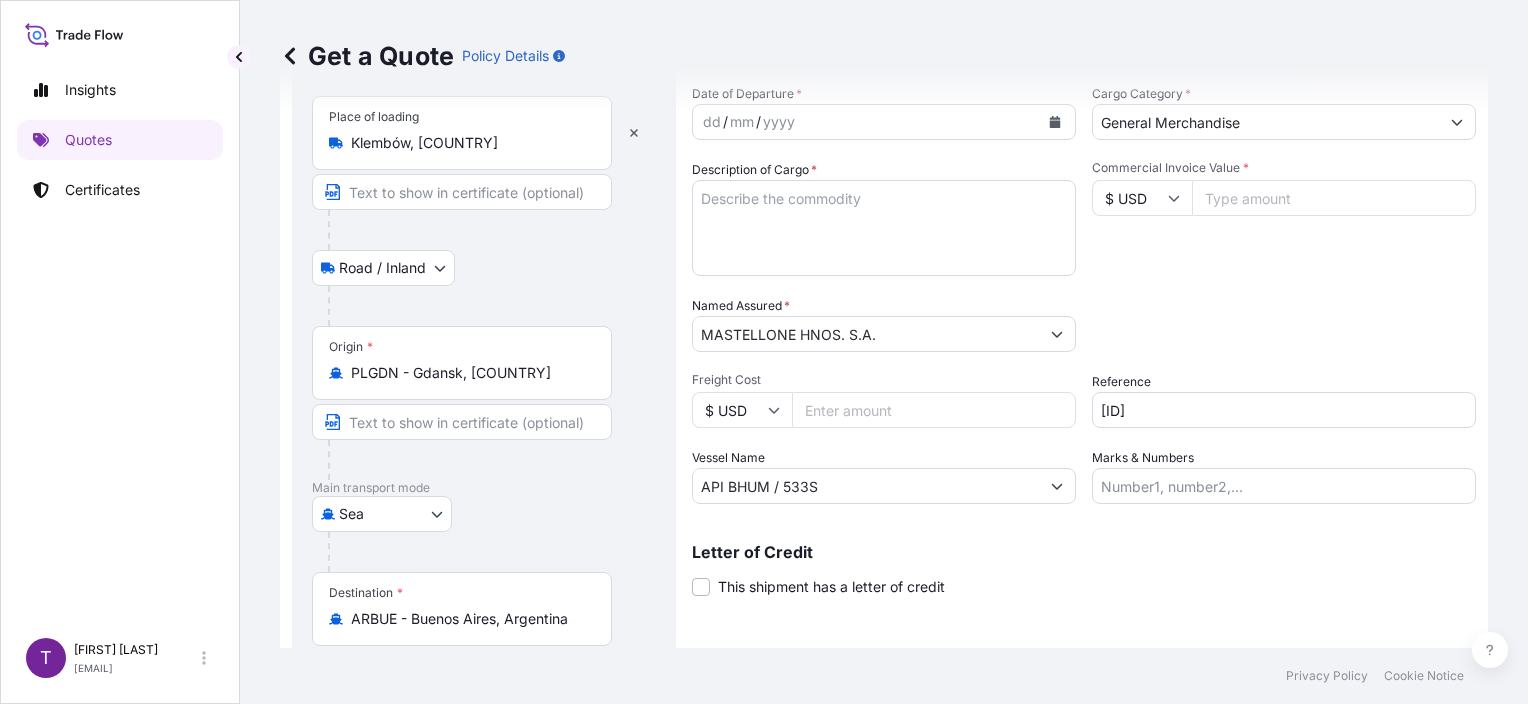 scroll, scrollTop: 0, scrollLeft: 0, axis: both 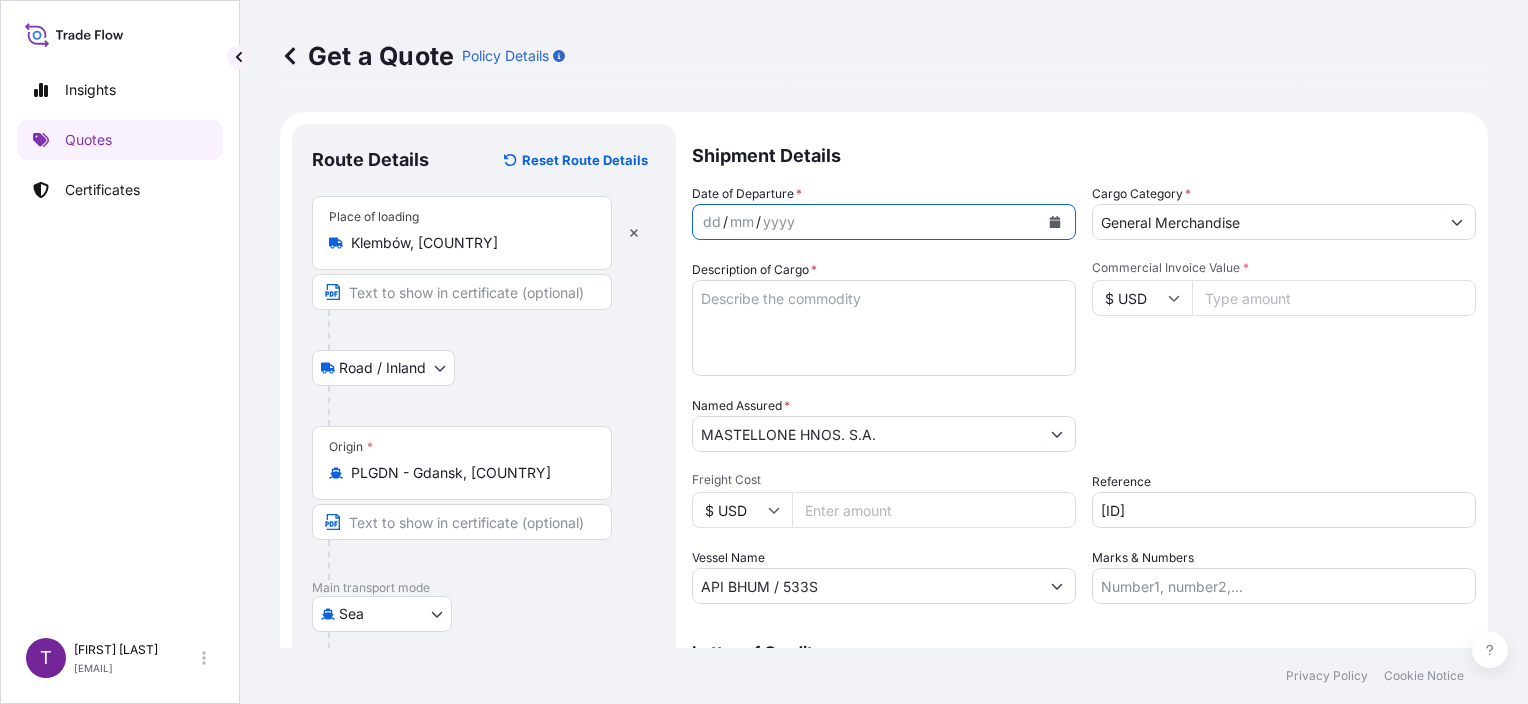 click at bounding box center (1055, 222) 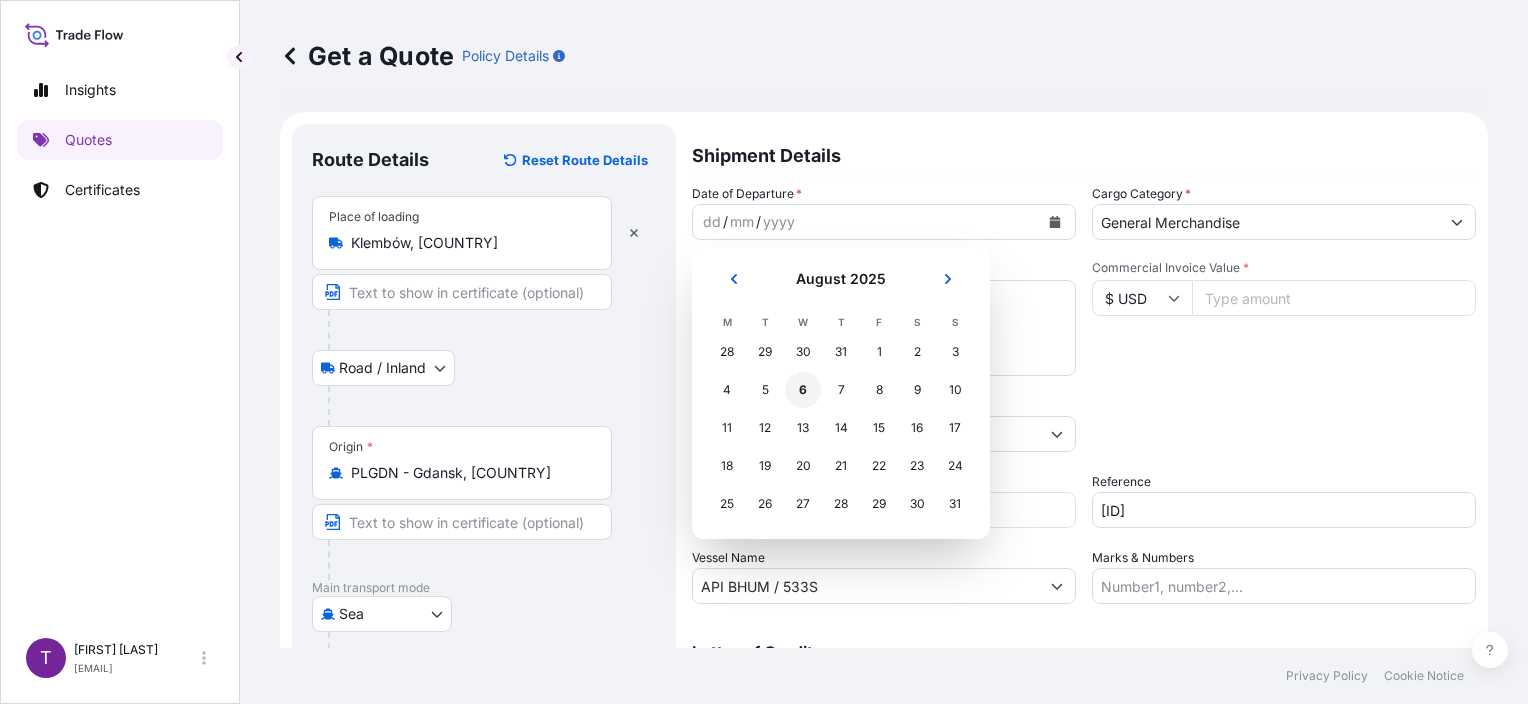 click on "6" at bounding box center [803, 390] 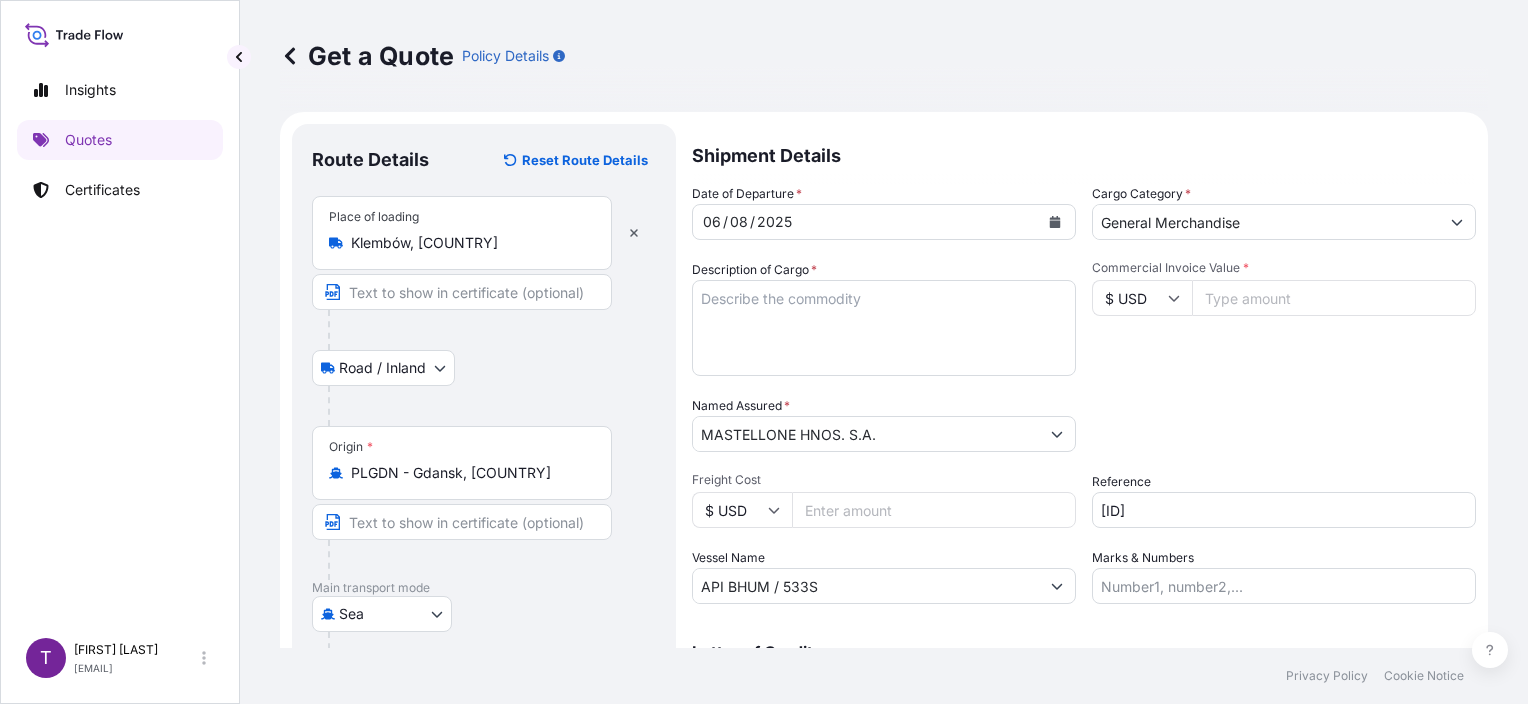 scroll, scrollTop: 100, scrollLeft: 0, axis: vertical 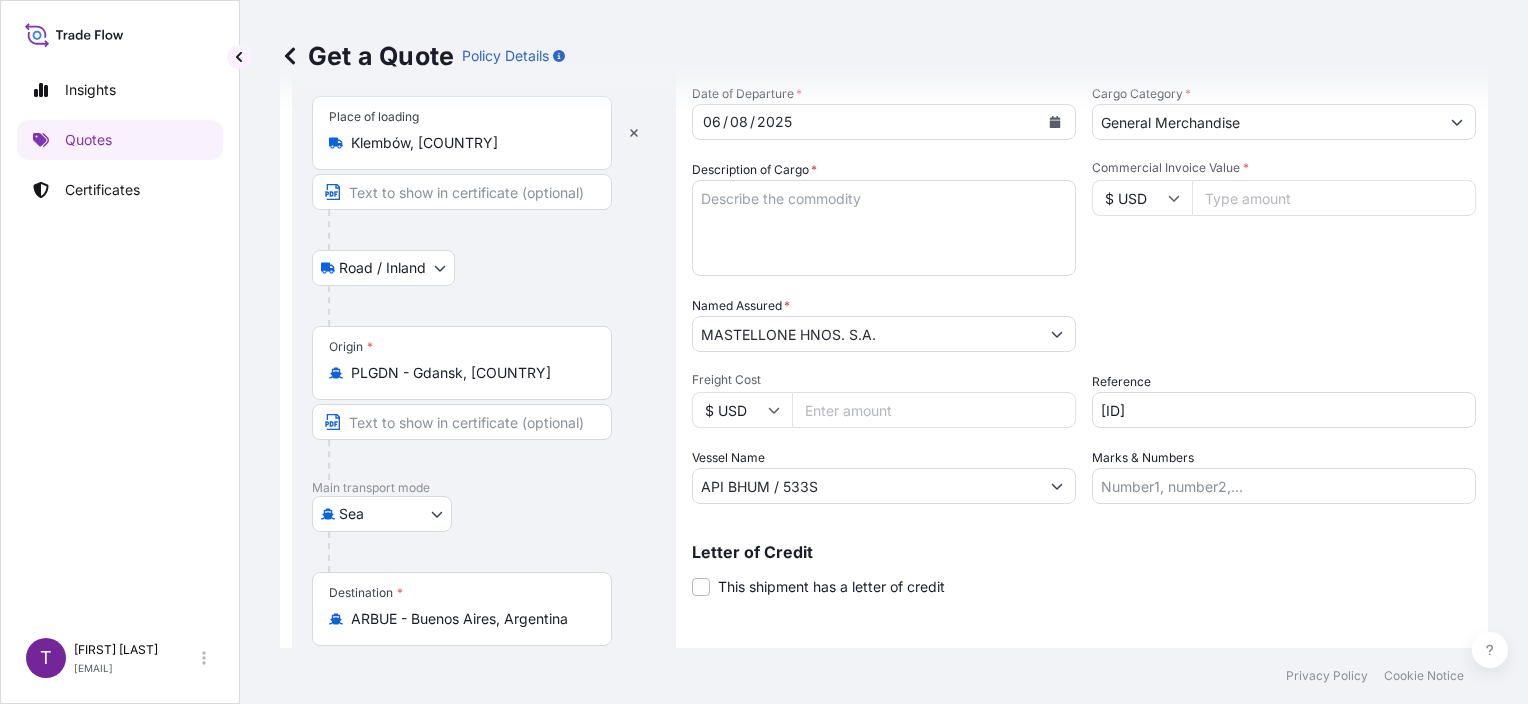 click on "$ USD" at bounding box center [1142, 198] 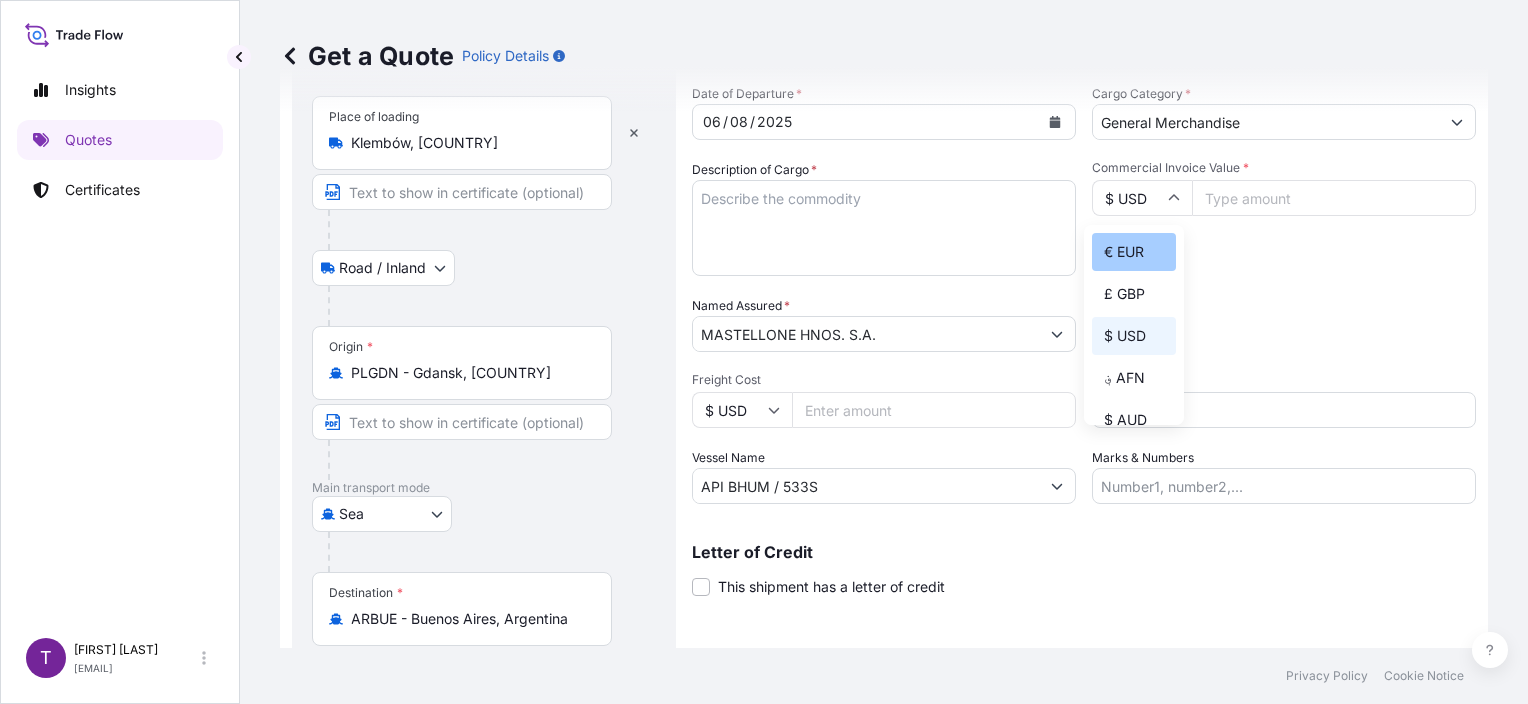 click on "€ EUR" at bounding box center [1134, 252] 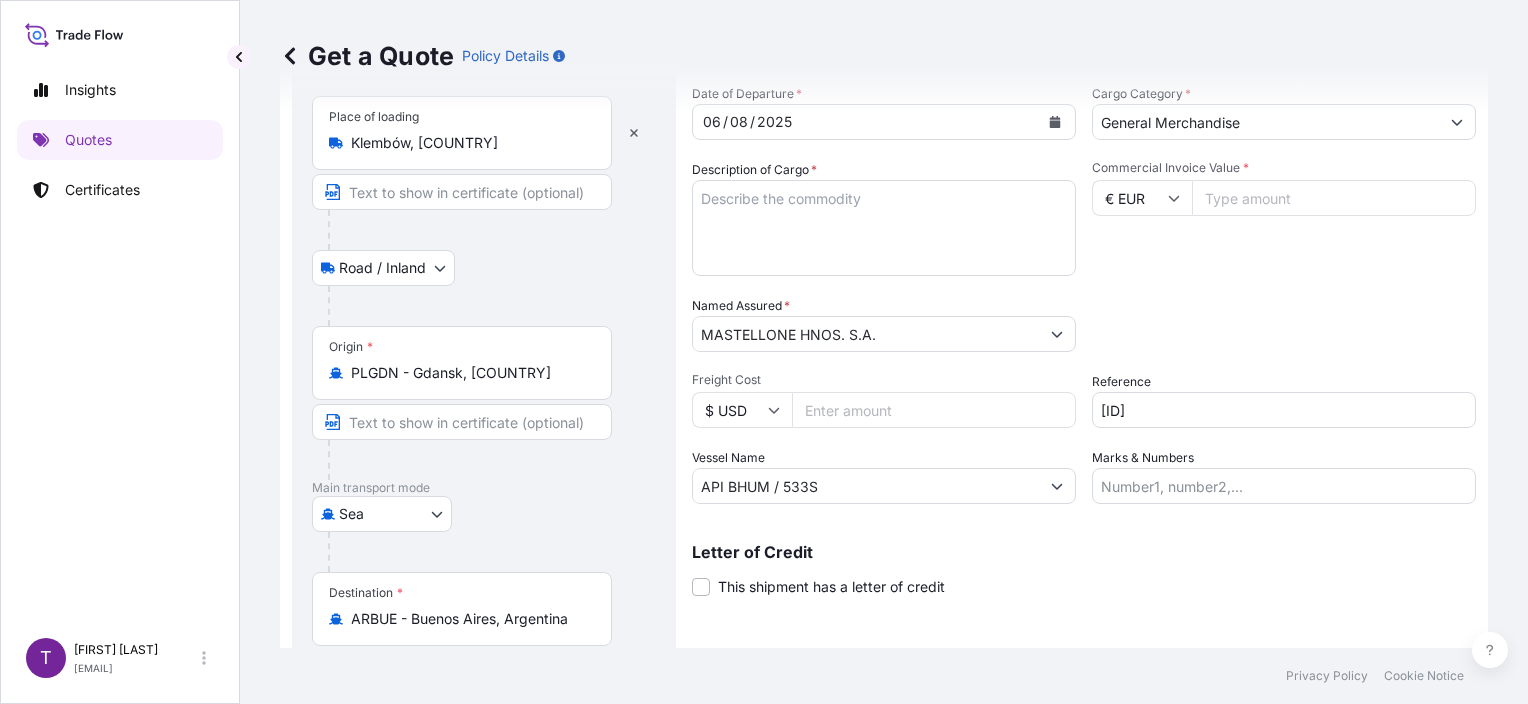 click on "Commercial Invoice Value   *" at bounding box center [1334, 198] 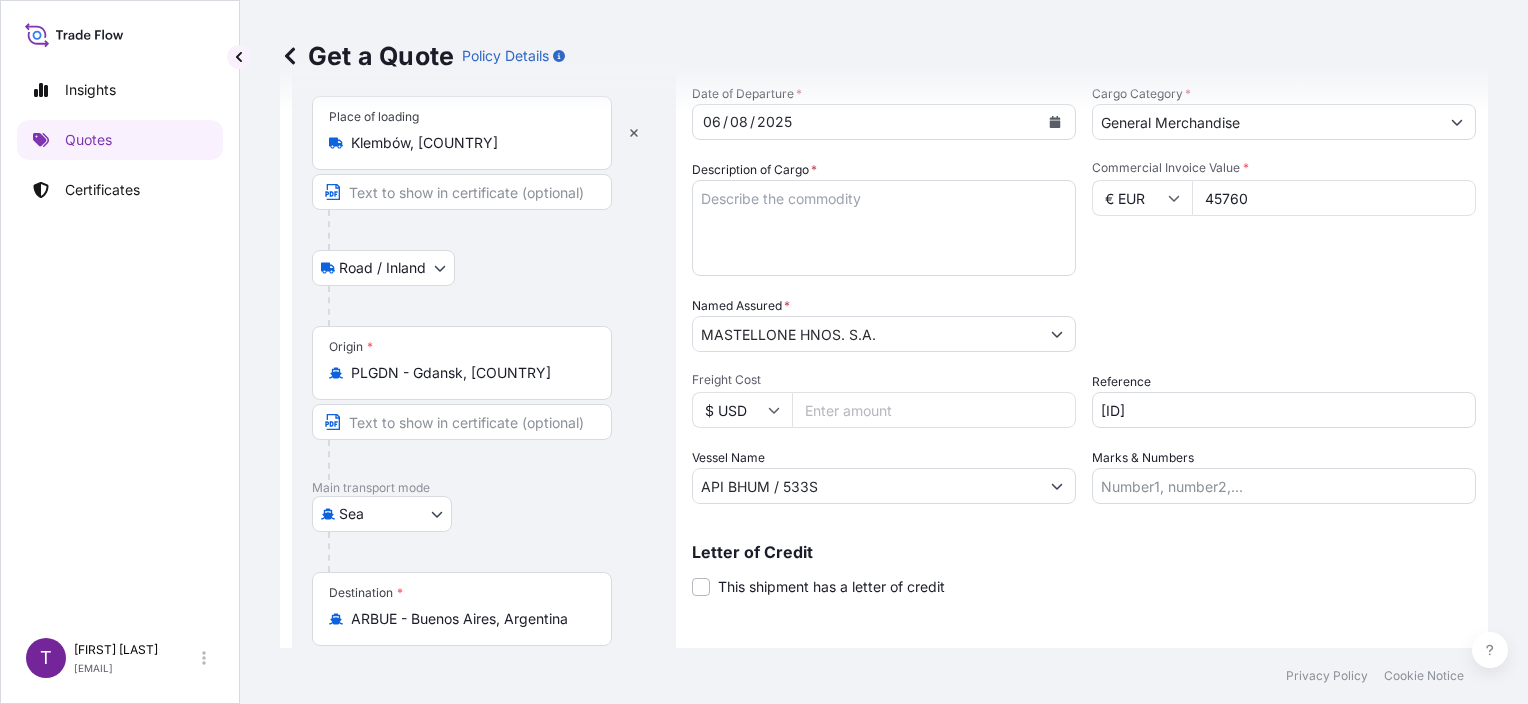 type on "45760" 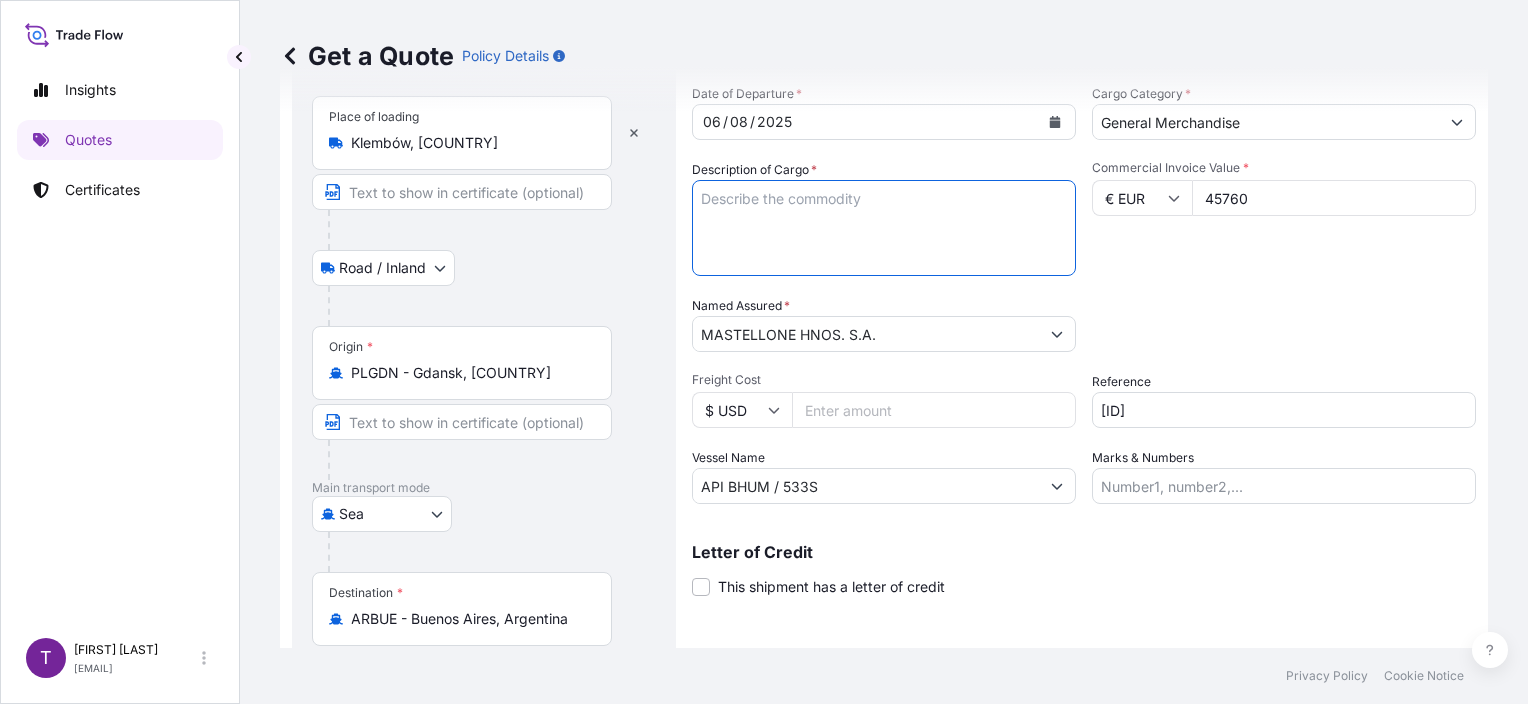 paste on "UNICELL (POWDERED CELLULOSE PF90)
960 BAGS PACKED ON 20 PALLETS" 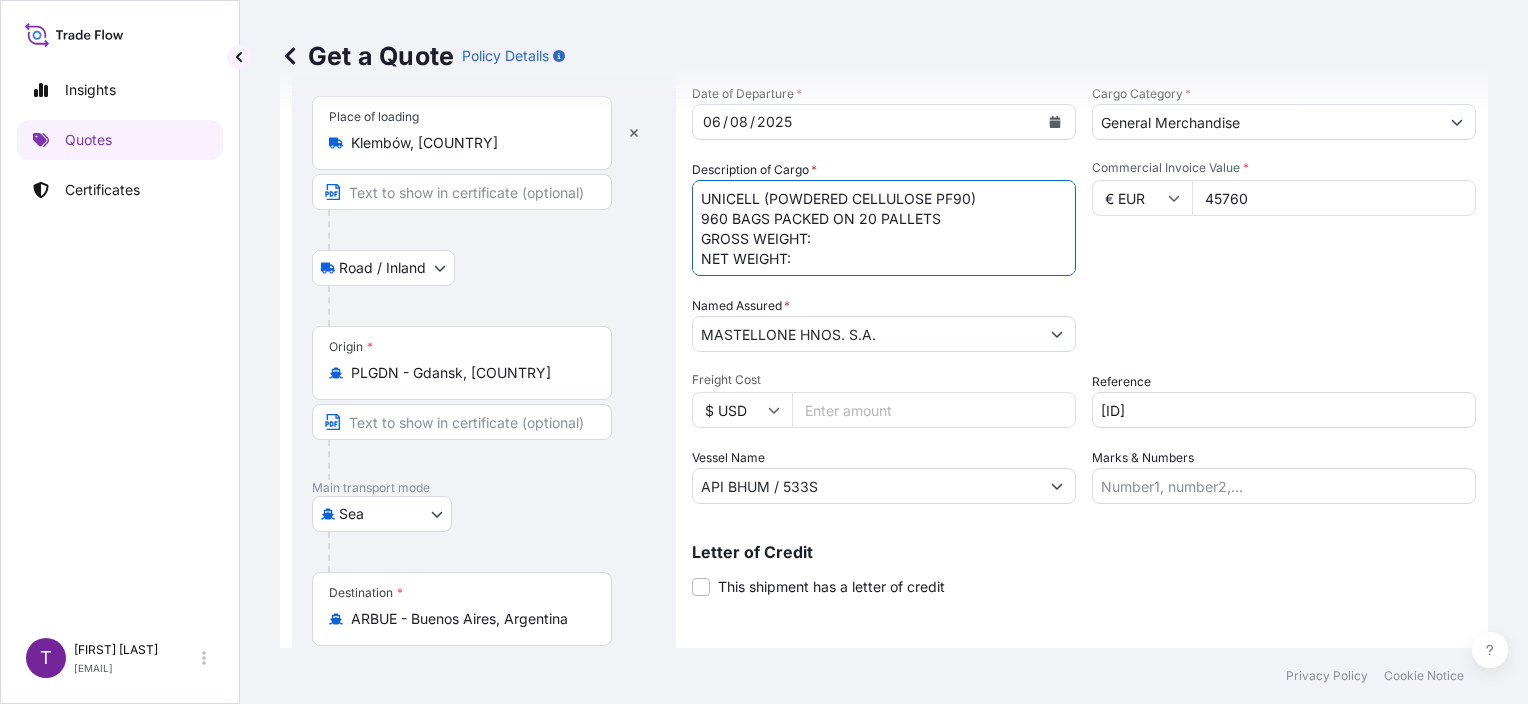 click on "UNICELL (POWDERED CELLULOSE PF90)
960 BAGS PACKED ON 20 PALLETS
GROSS WEIGHT:
NET WEIGHT:" at bounding box center (884, 228) 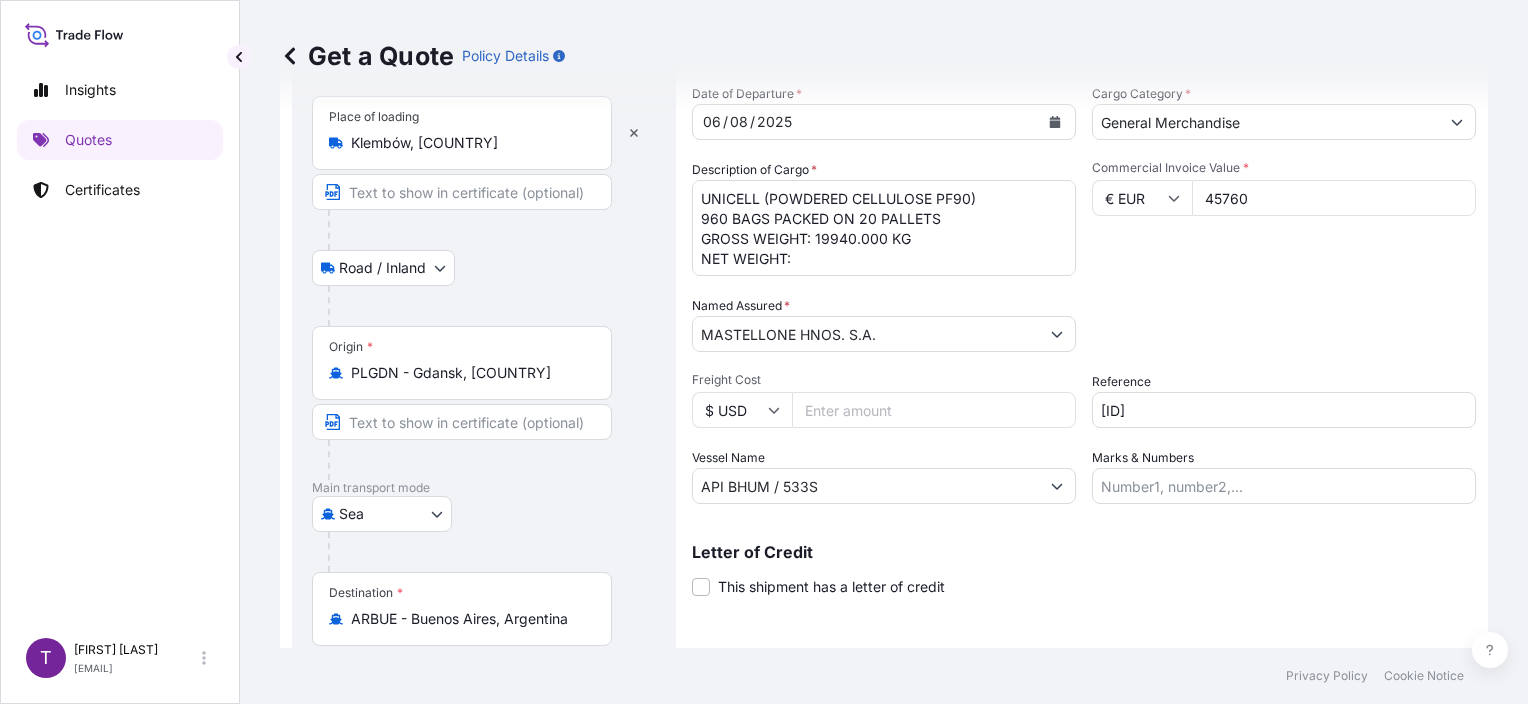 click on "UNICELL (POWDERED CELLULOSE PF90)
960 BAGS PACKED ON 20 PALLETS
GROSS WEIGHT: 19940.000 KG
NET WEIGHT:" at bounding box center [884, 228] 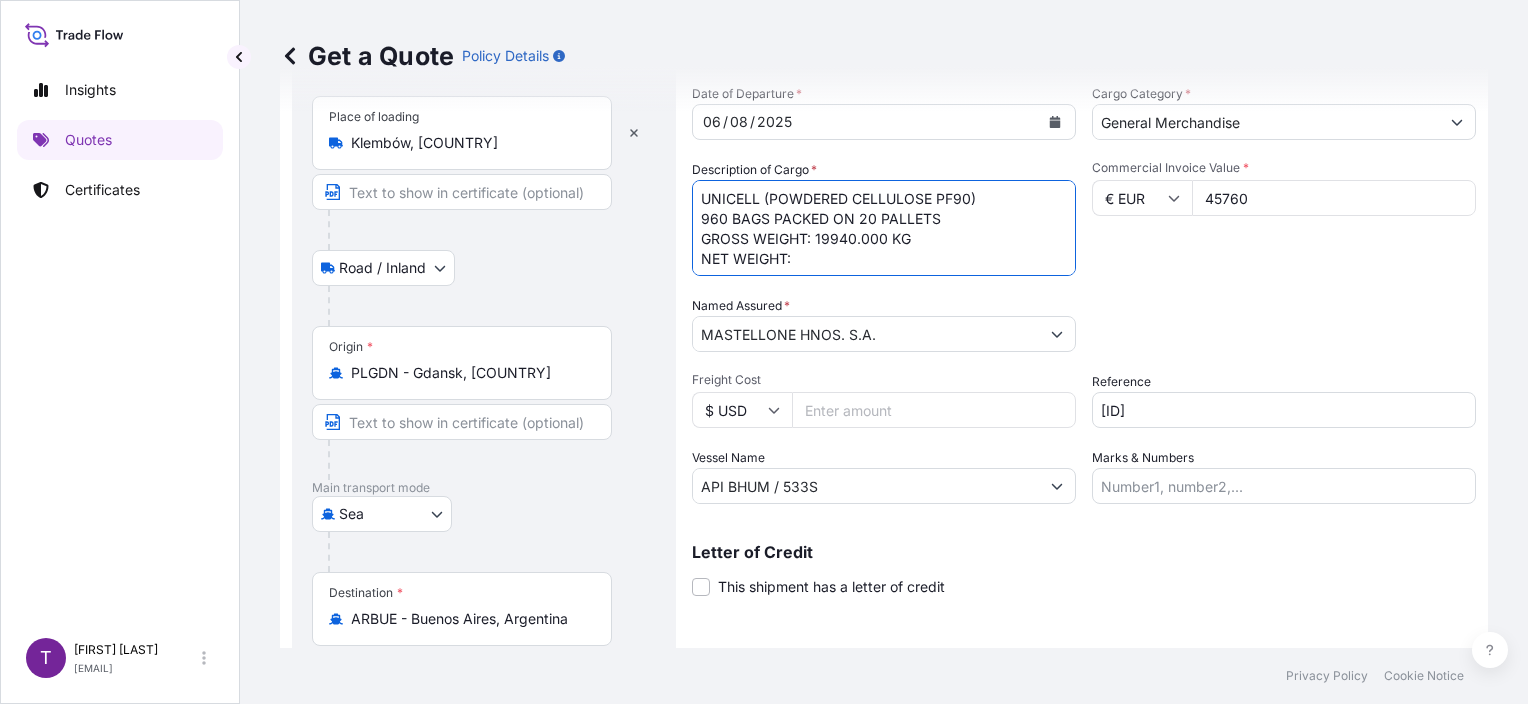 paste on "19200 KG" 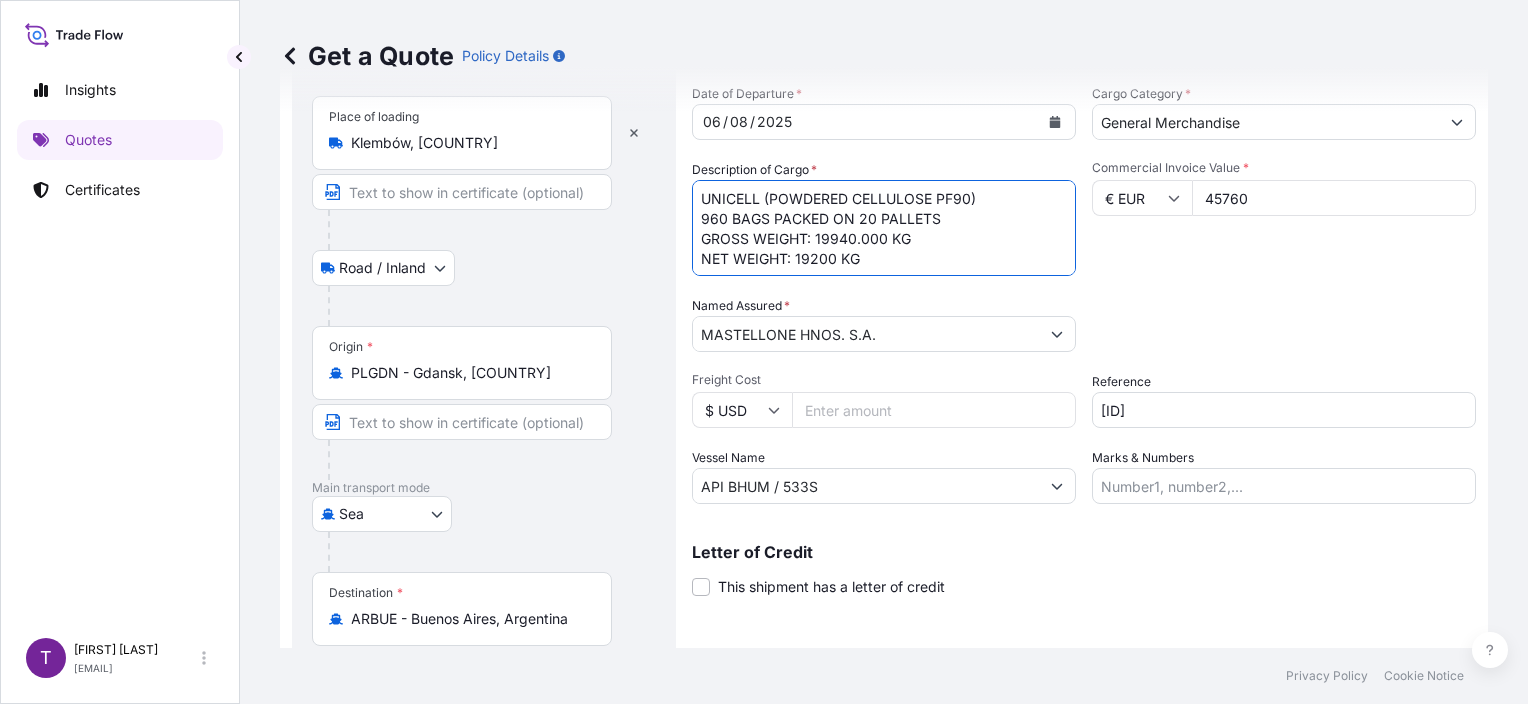 click on "UNICELL (POWDERED CELLULOSE PF90)
960 BAGS PACKED ON 20 PALLETS
GROSS WEIGHT: 19940.000 KG
NET WEIGHT: 19200 KG" at bounding box center (884, 228) 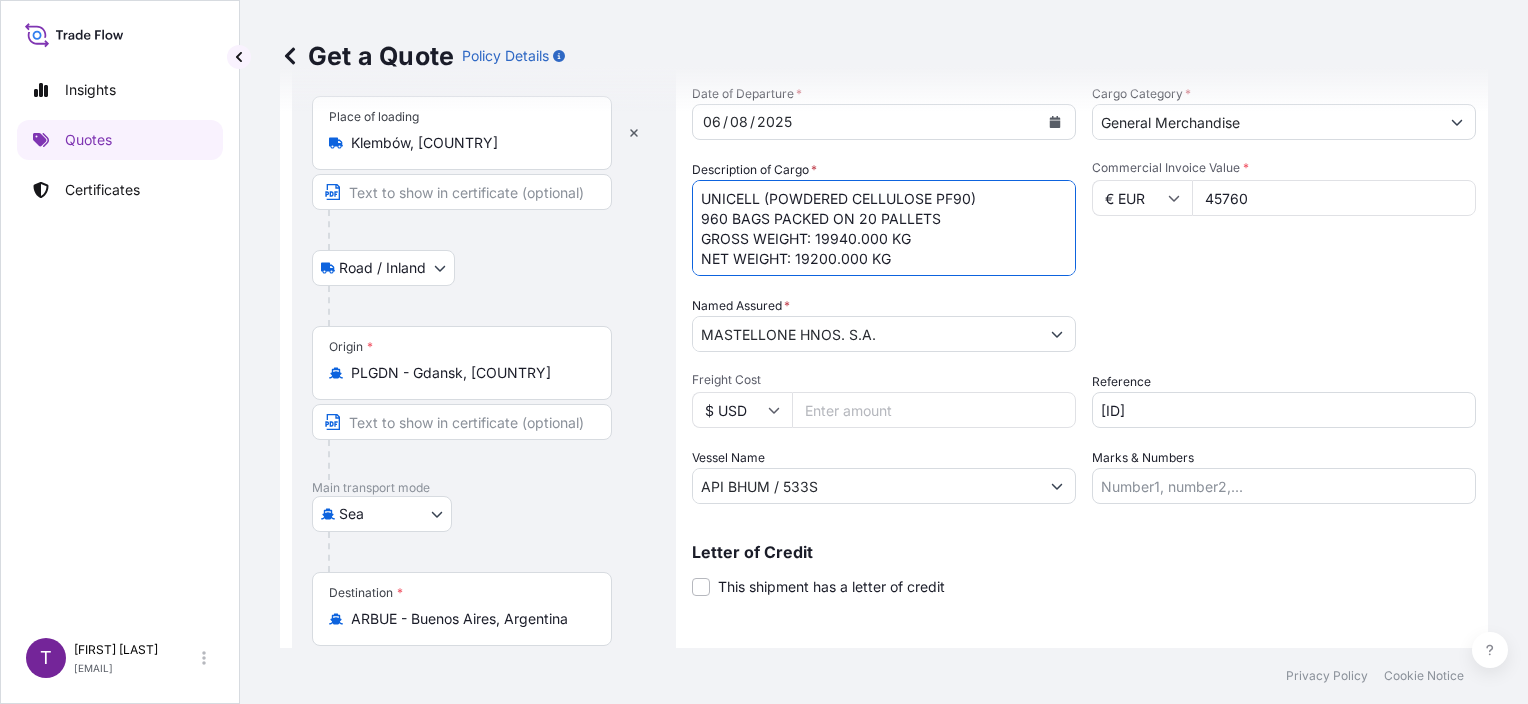click on "UNICELL (POWDERED CELLULOSE PF90)
960 BAGS PACKED ON 20 PALLETS
GROSS WEIGHT: 19940.000 KG
NET WEIGHT: 19200.000 KG" at bounding box center [884, 228] 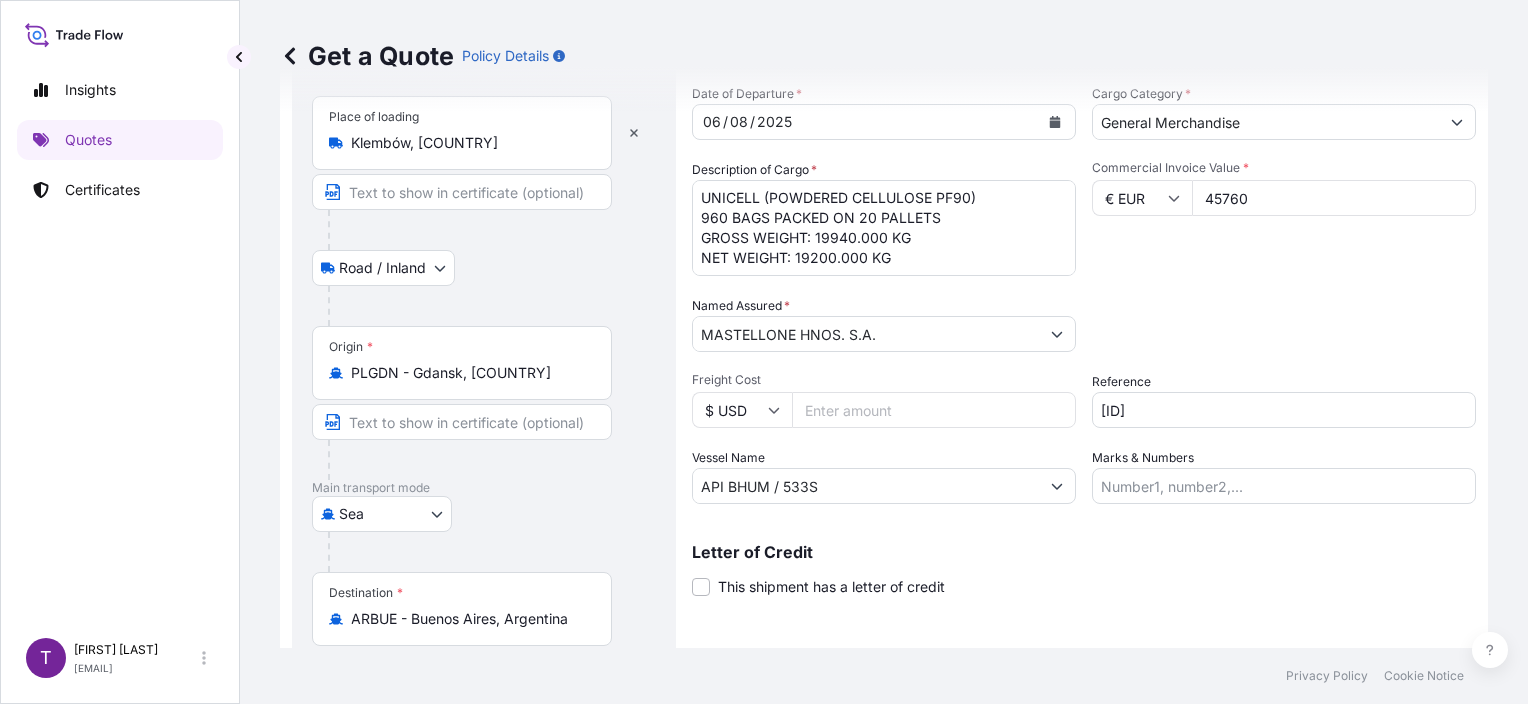 click on "UNICELL (POWDERED CELLULOSE PF90)
960 BAGS PACKED ON 20 PALLETS
GROSS WEIGHT: 19940.000 KG
NET WEIGHT: 19200.000 KG" at bounding box center (884, 228) 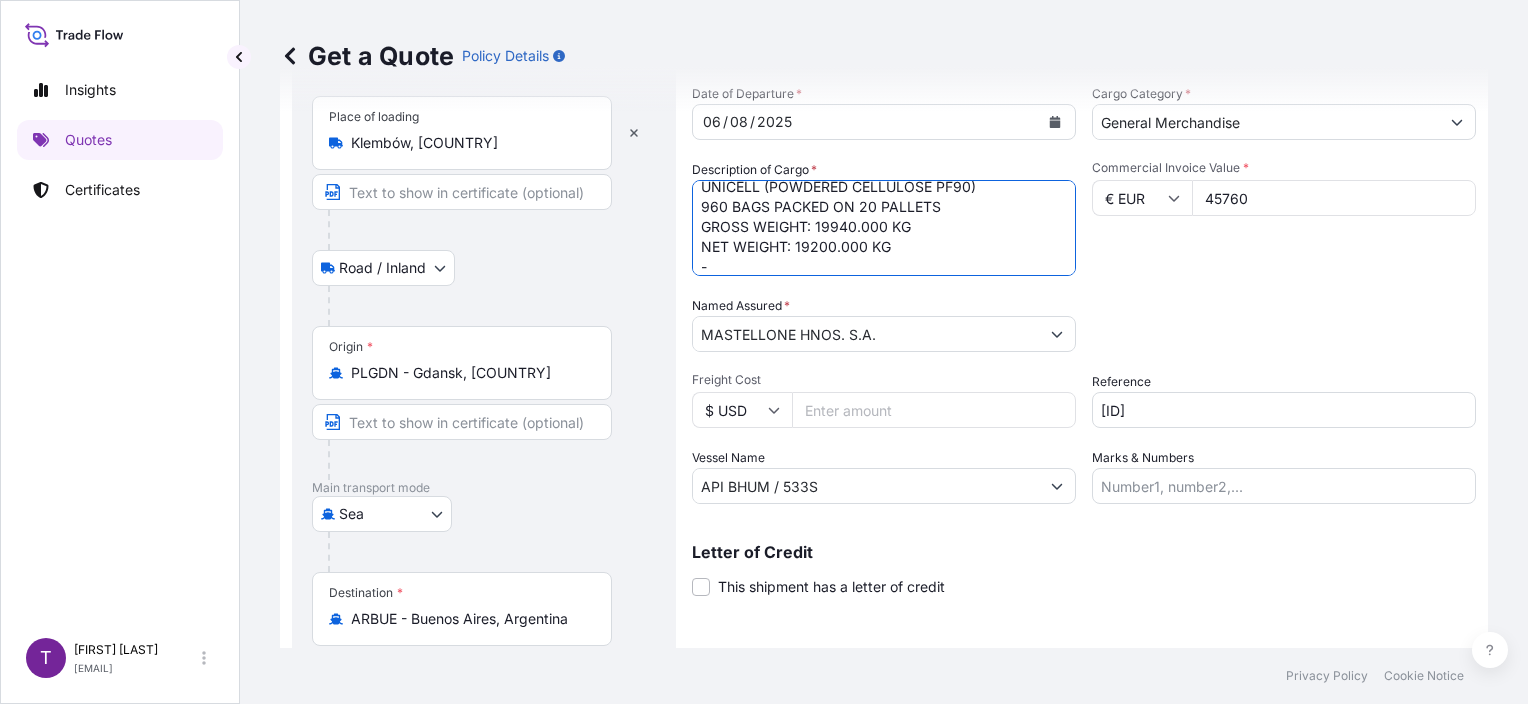 scroll, scrollTop: 32, scrollLeft: 0, axis: vertical 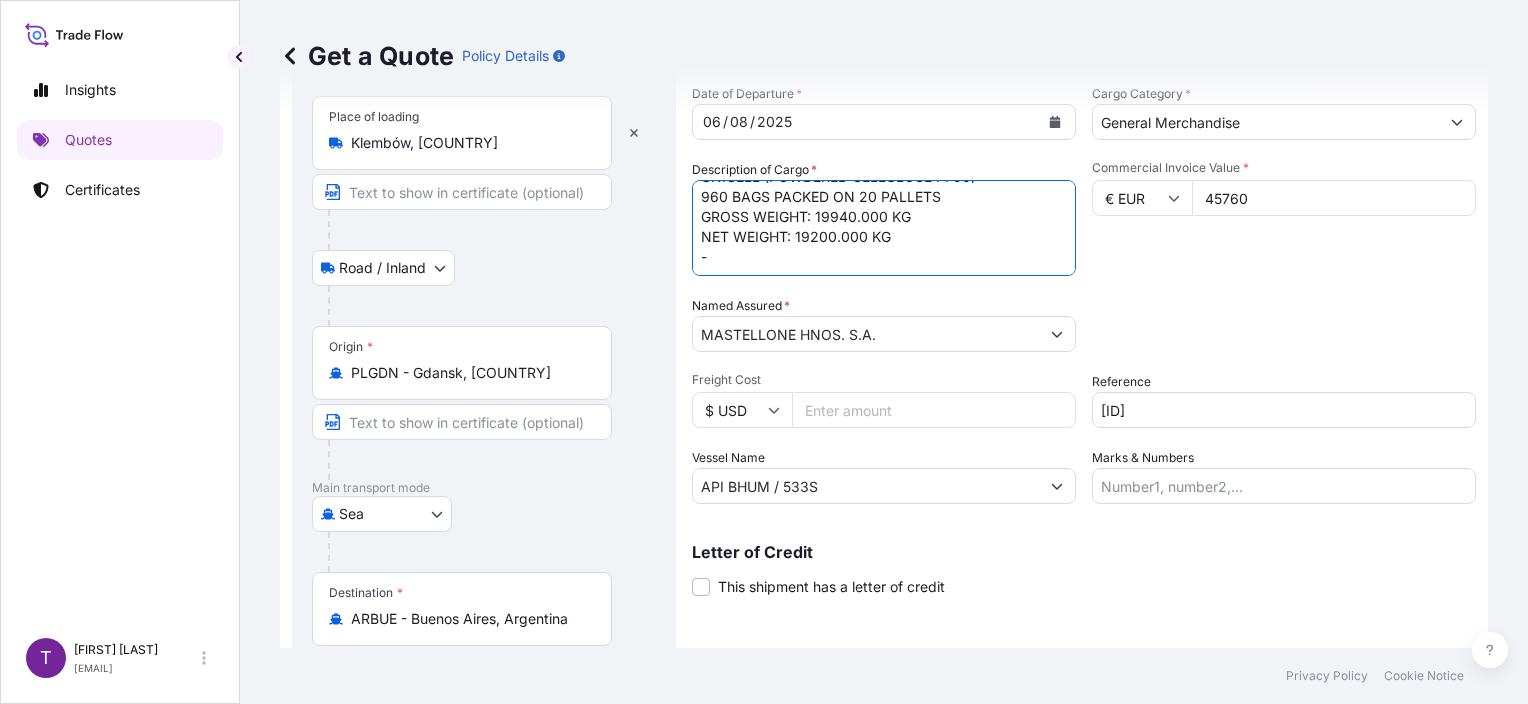 paste on "[ID]" 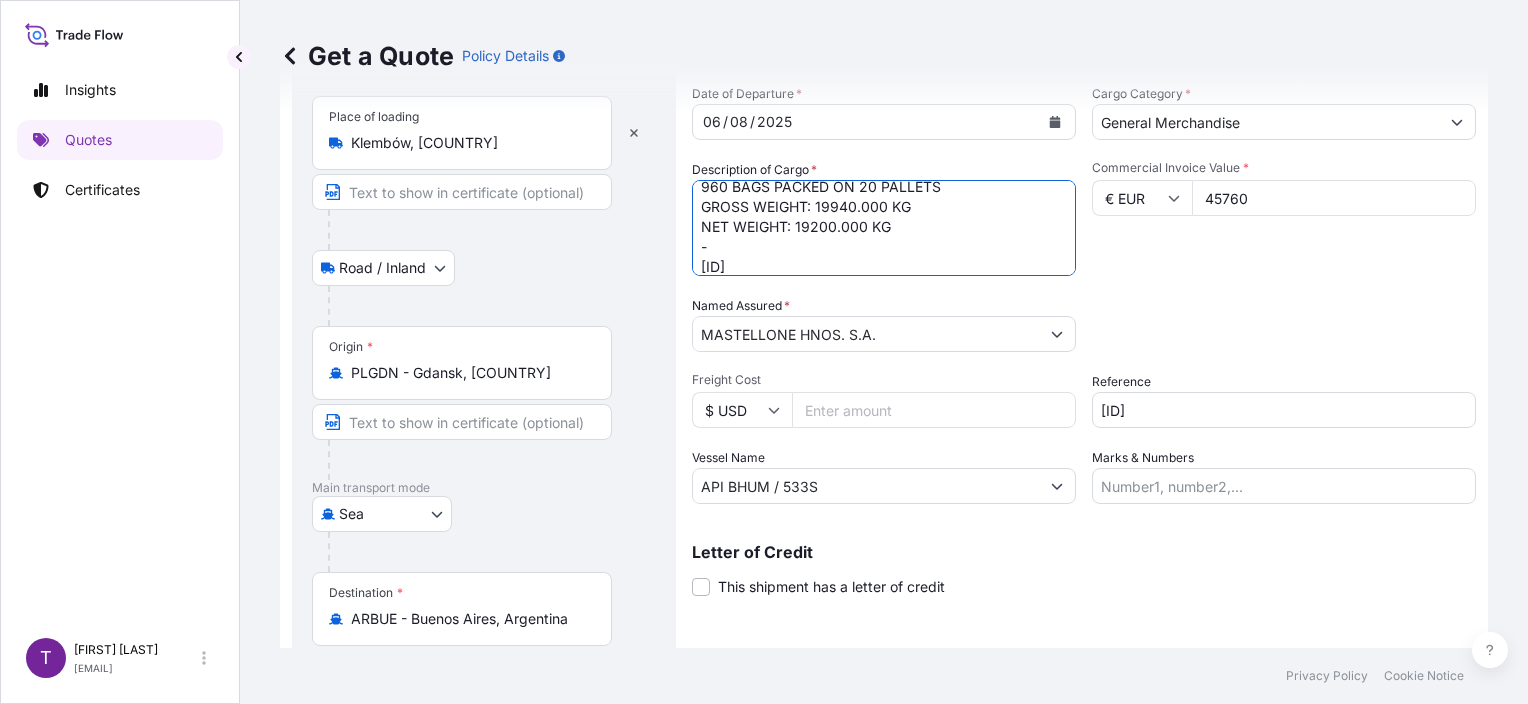 scroll, scrollTop: 0, scrollLeft: 0, axis: both 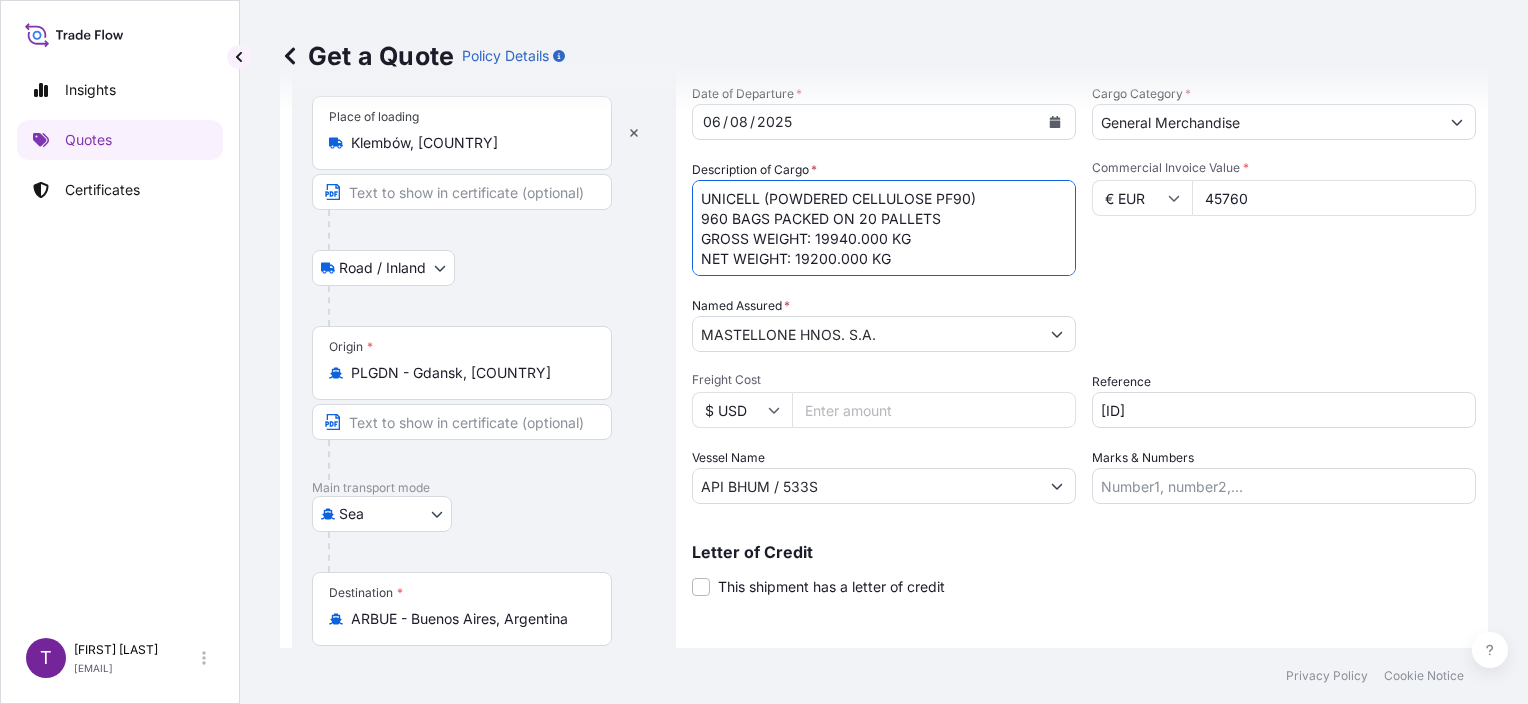 type on "UNICELL (POWDERED CELLULOSE PF90)
960 BAGS PACKED ON 20 PALLETS
GROSS WEIGHT: 19940.000 KG
NET WEIGHT: 19200.000 KG
-
[ID]" 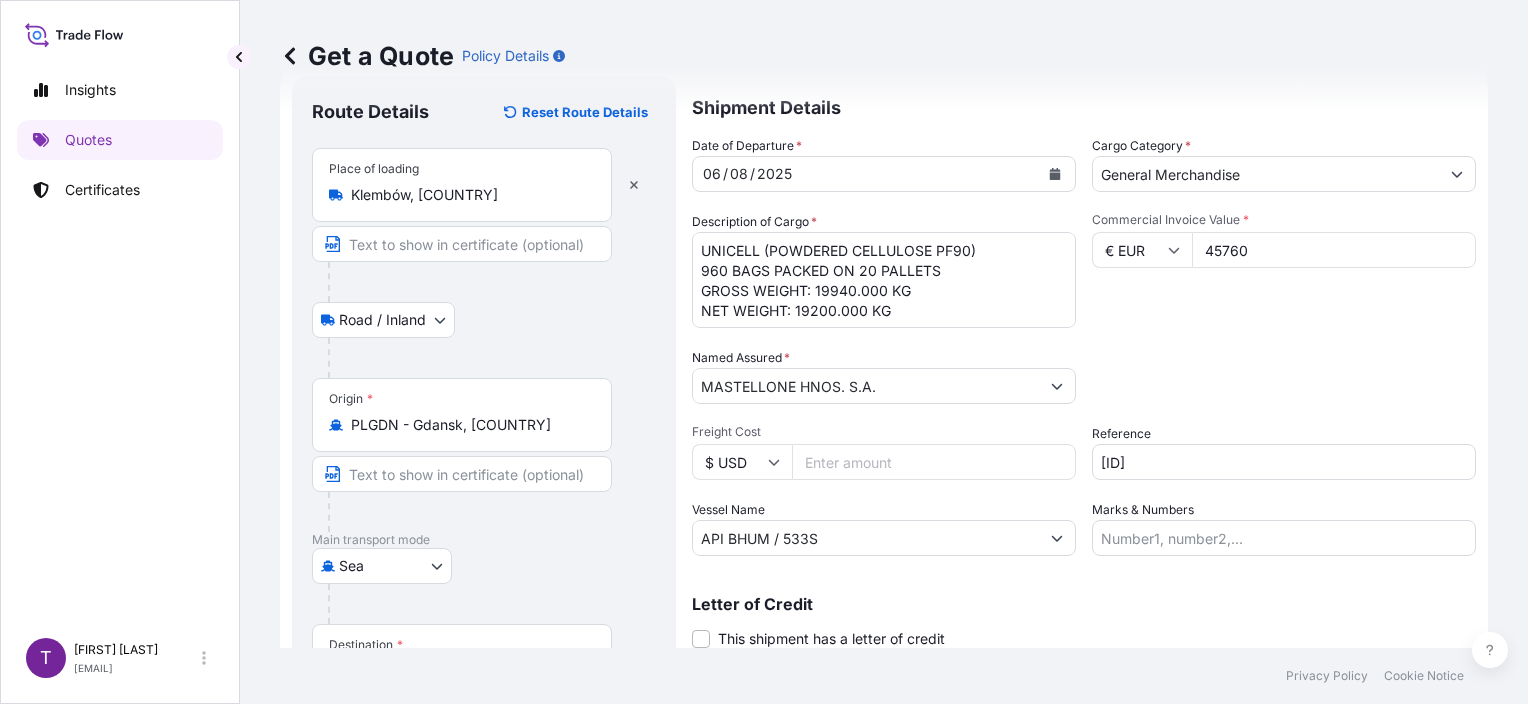 scroll, scrollTop: 0, scrollLeft: 0, axis: both 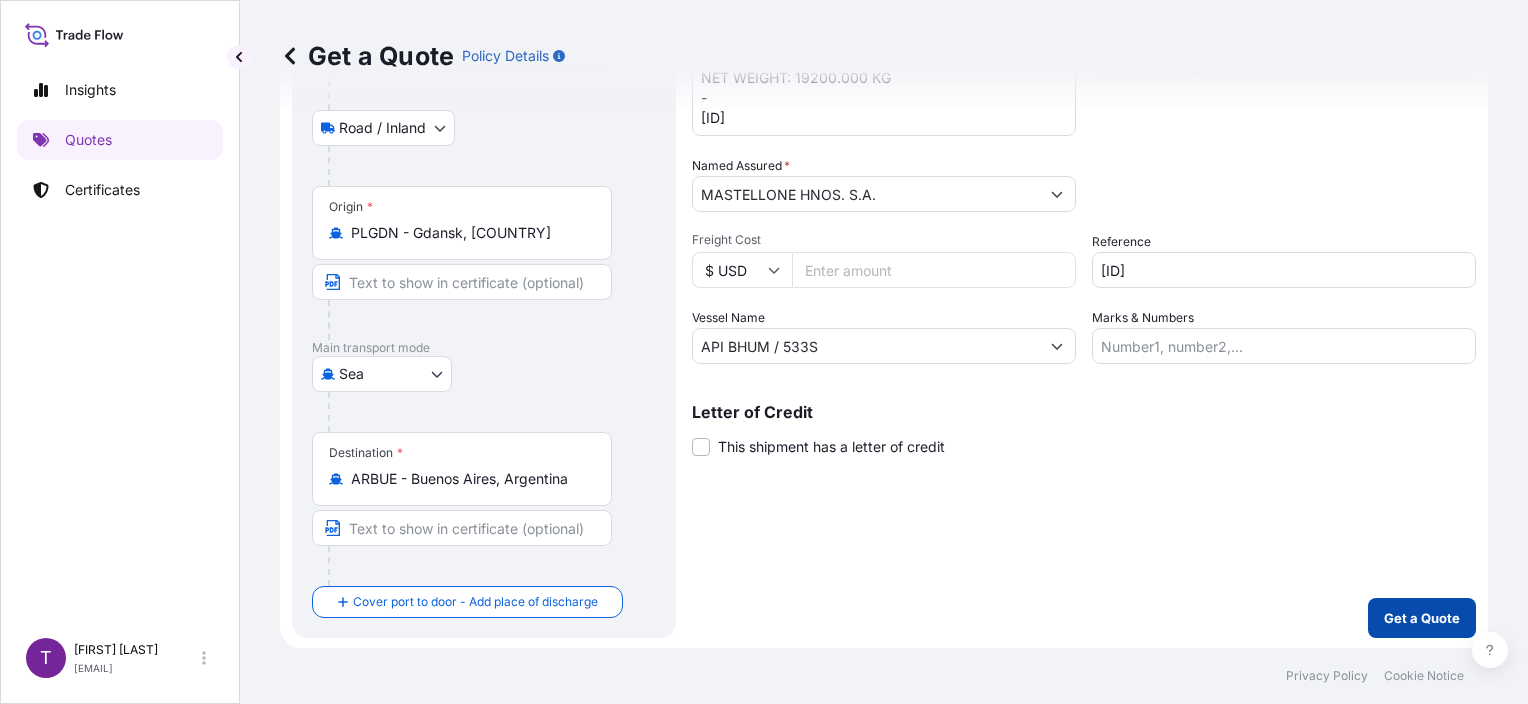 click on "Get a Quote" at bounding box center [1422, 618] 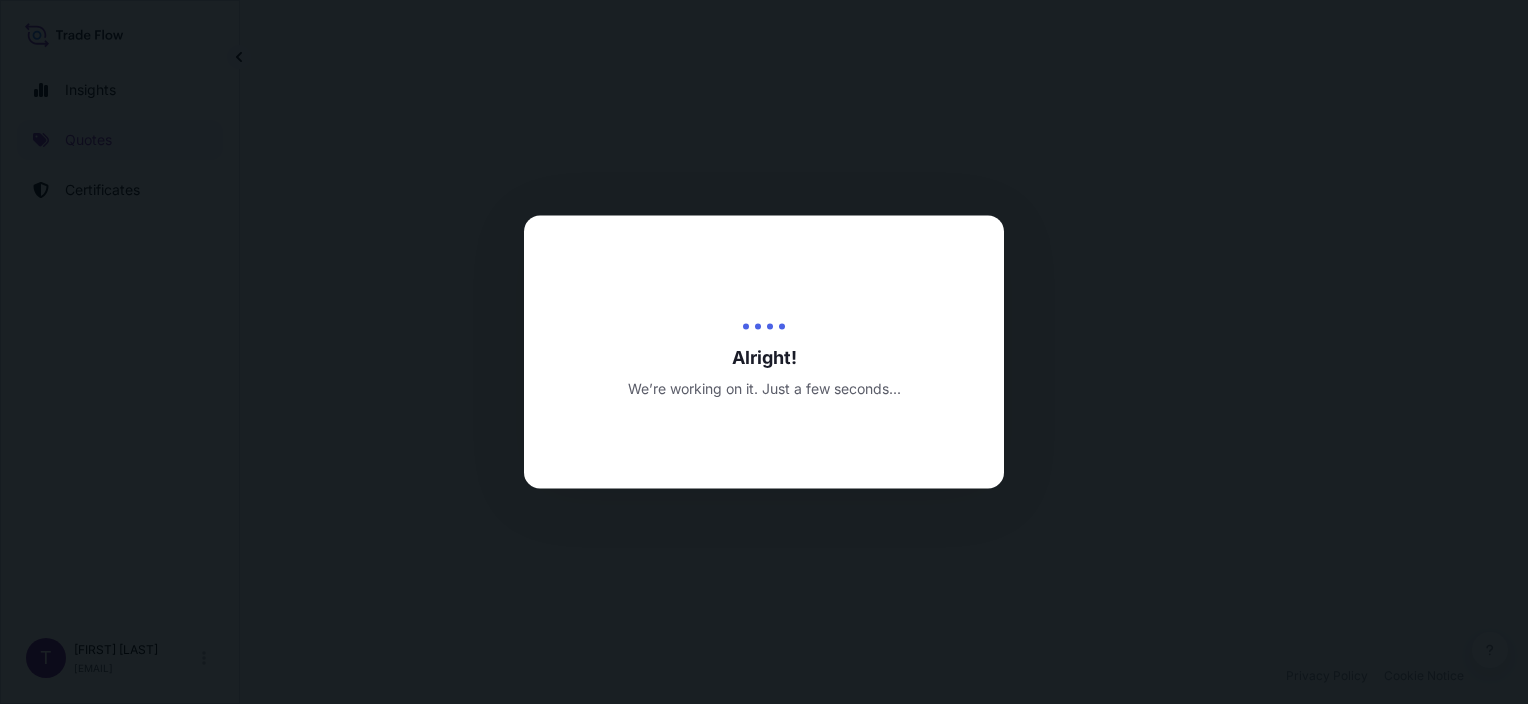 scroll, scrollTop: 0, scrollLeft: 0, axis: both 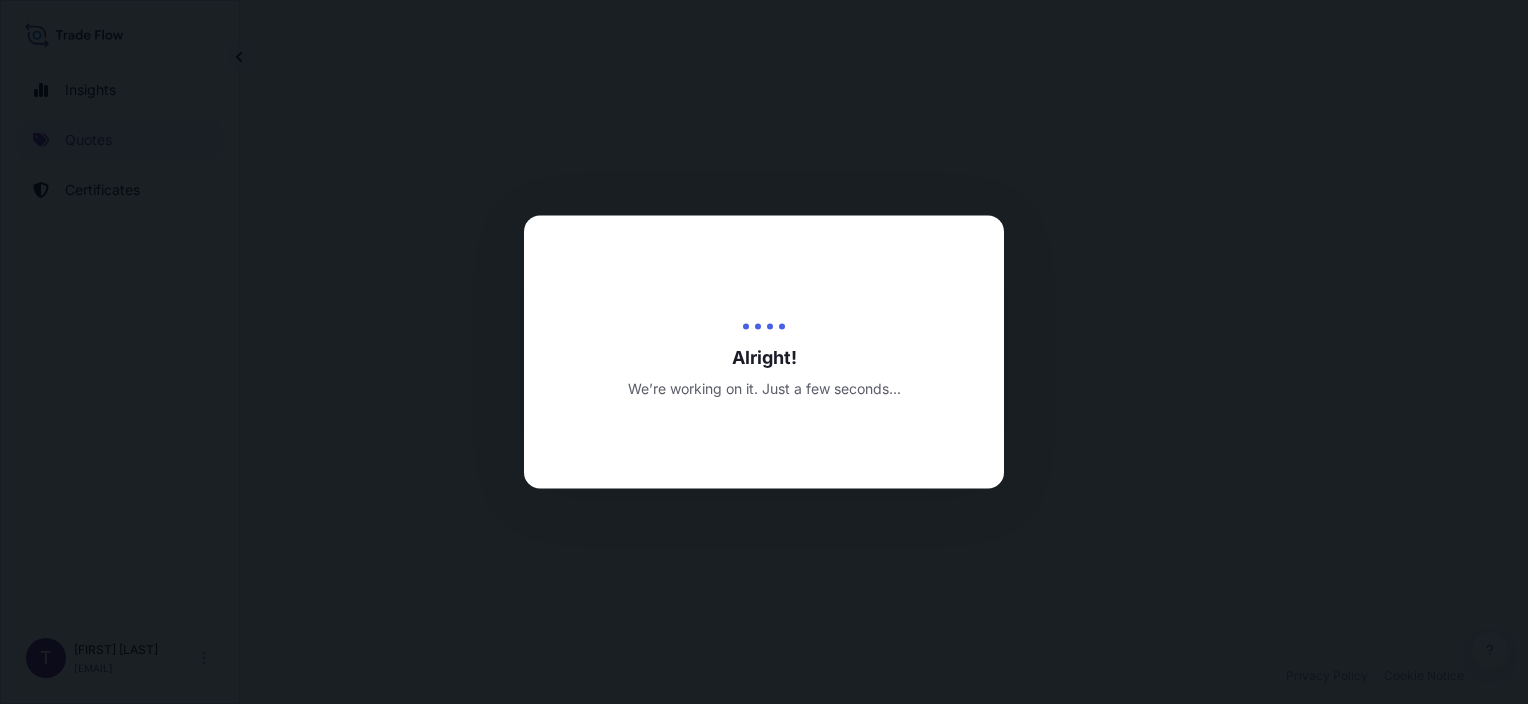 select on "Road / Inland" 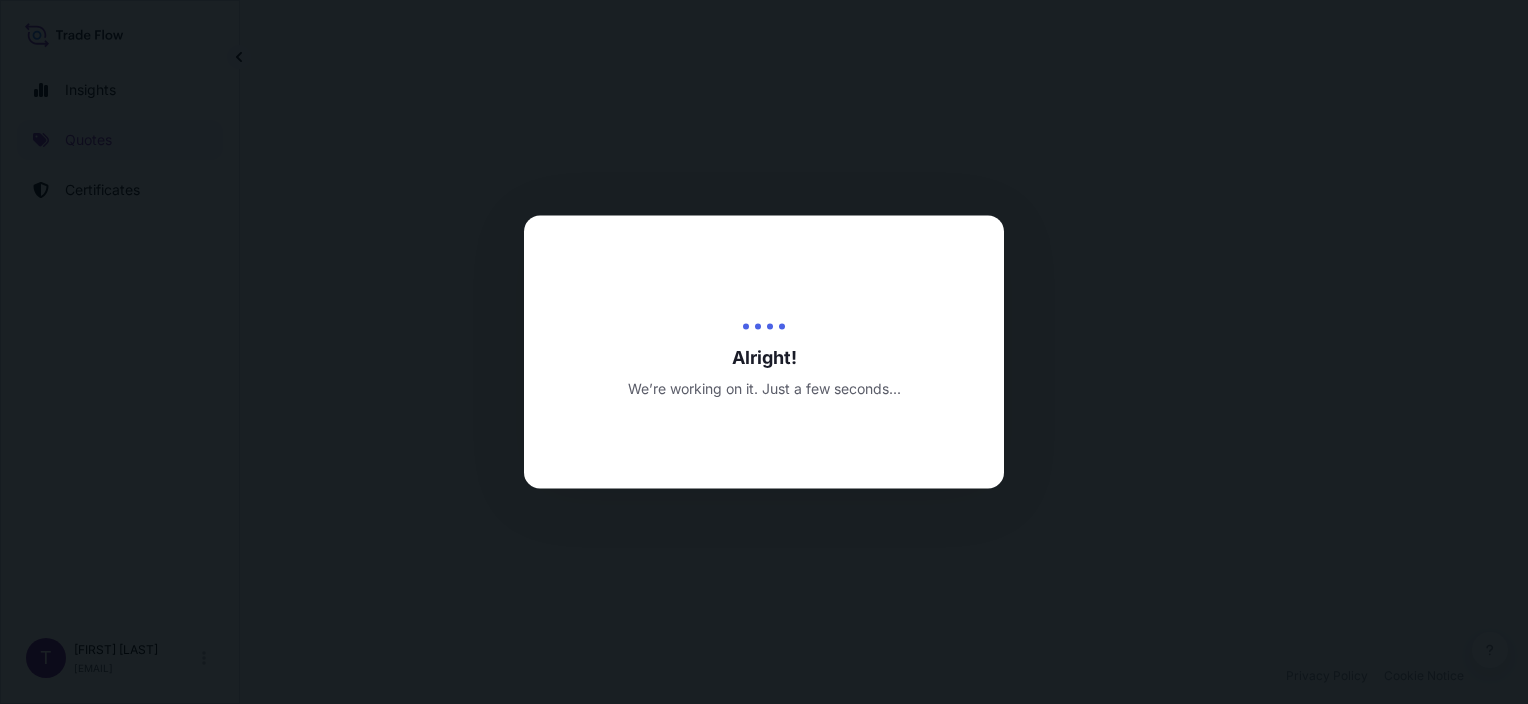 select on "Sea" 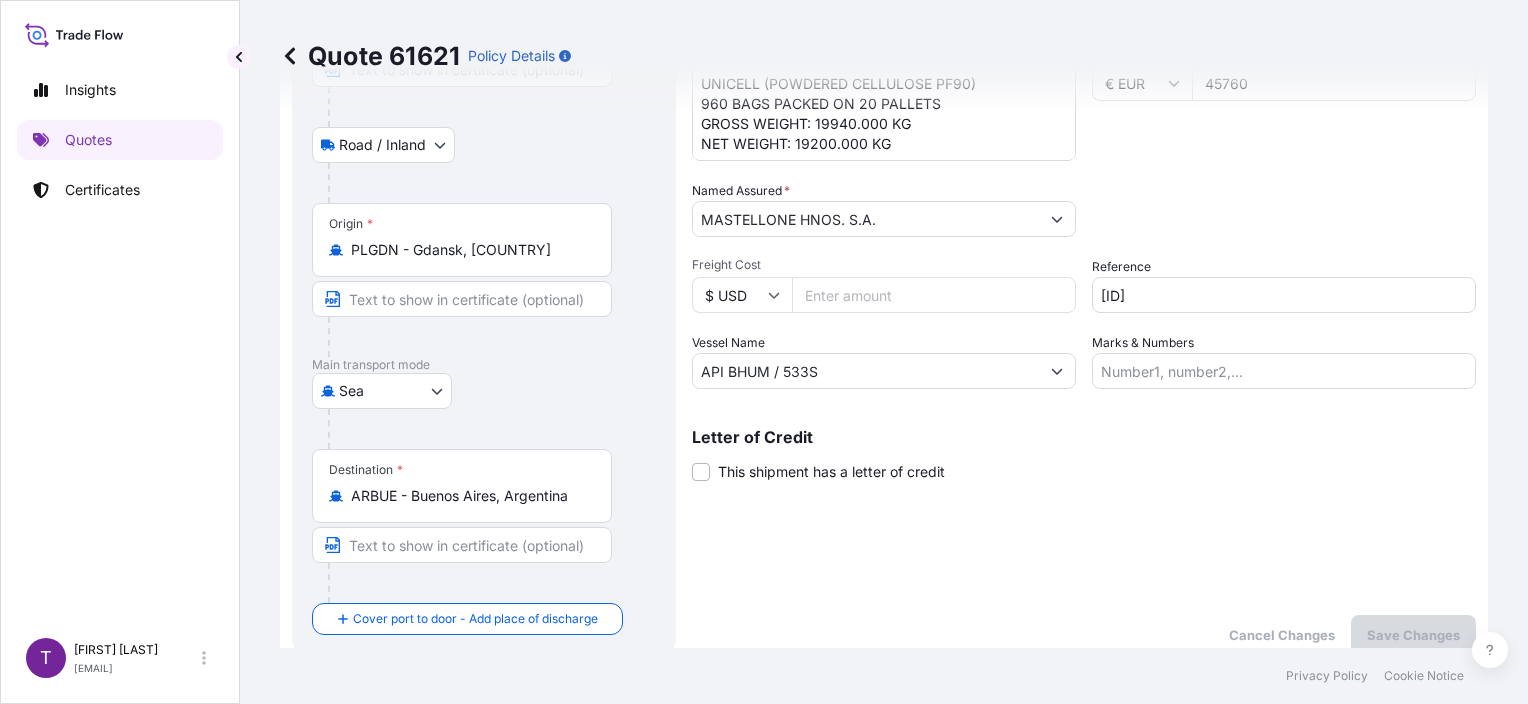 scroll, scrollTop: 0, scrollLeft: 0, axis: both 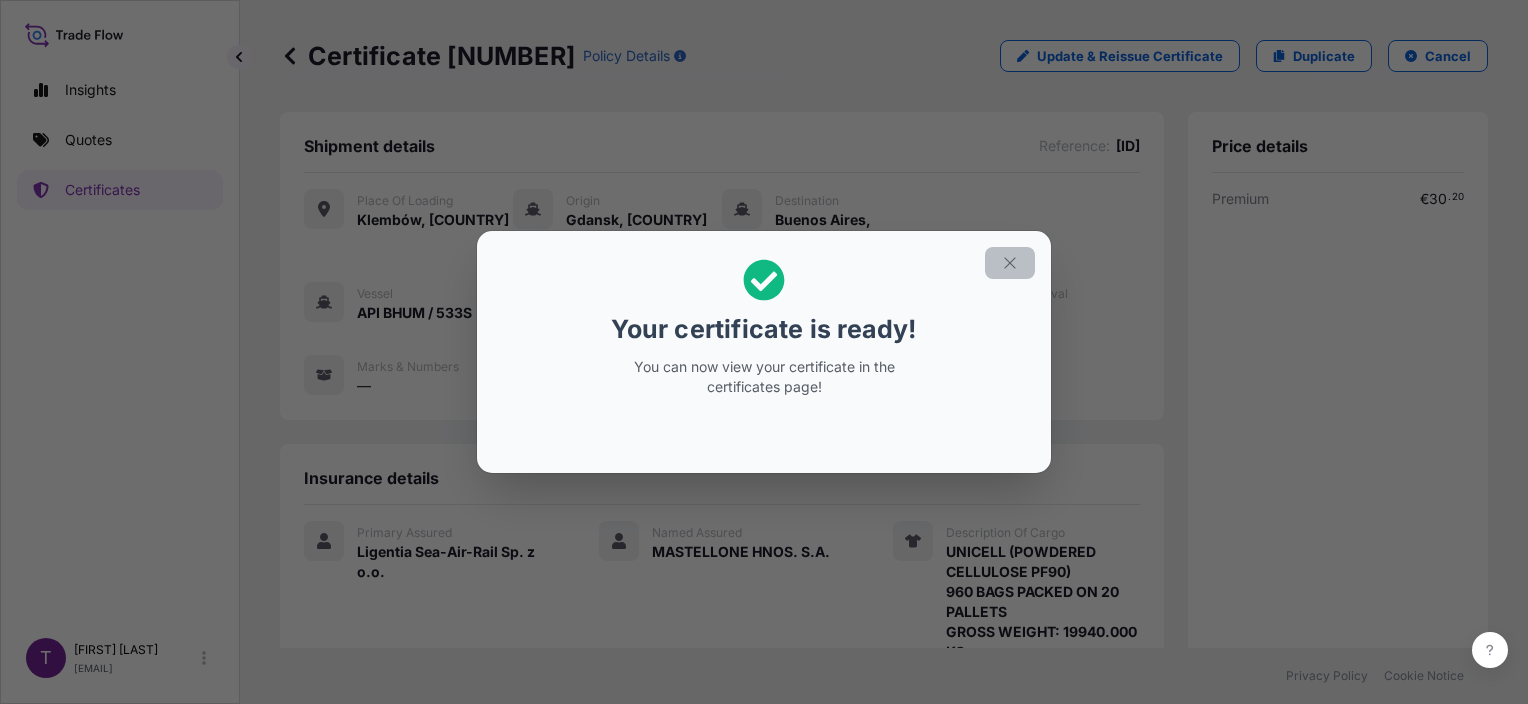click at bounding box center (1010, 263) 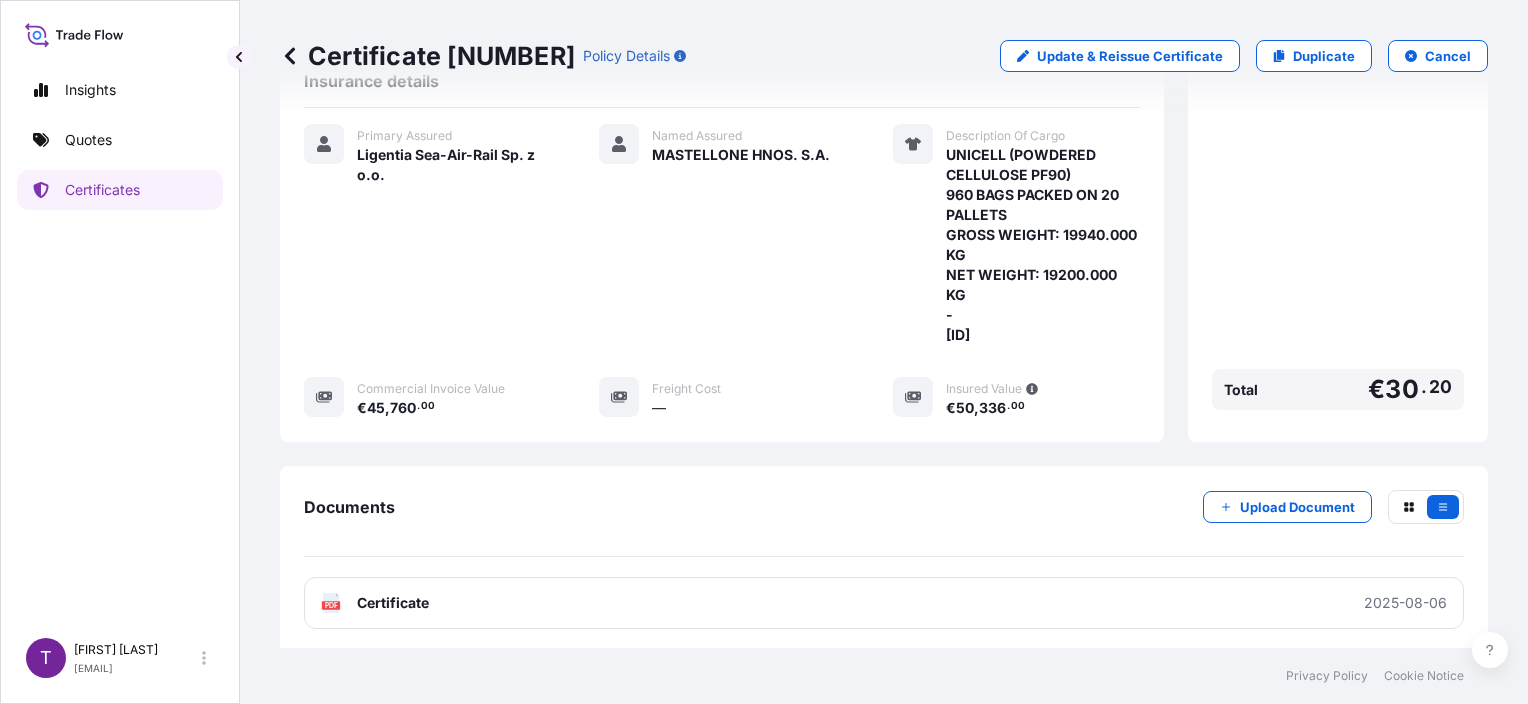 scroll, scrollTop: 400, scrollLeft: 0, axis: vertical 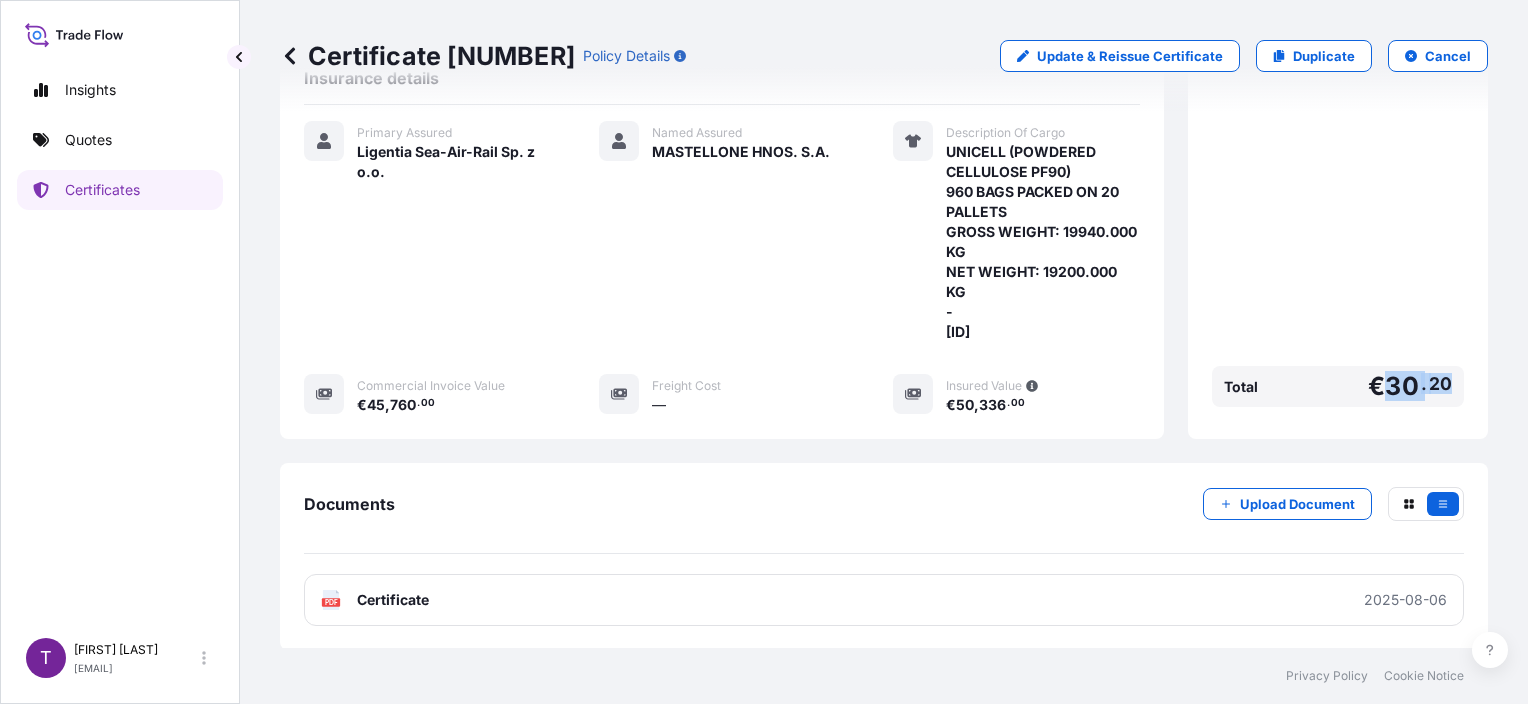 drag, startPoint x: 1388, startPoint y: 384, endPoint x: 1366, endPoint y: 384, distance: 22 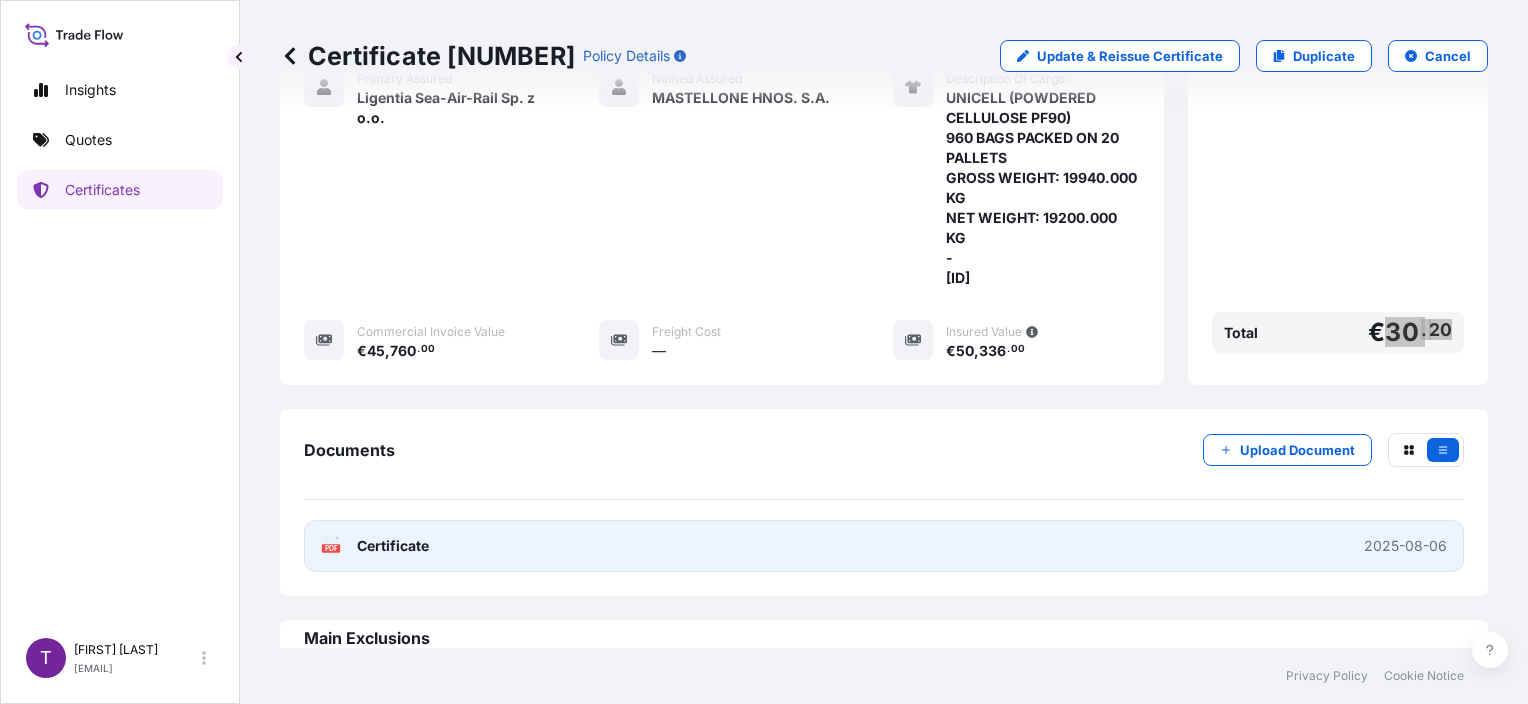 scroll, scrollTop: 484, scrollLeft: 0, axis: vertical 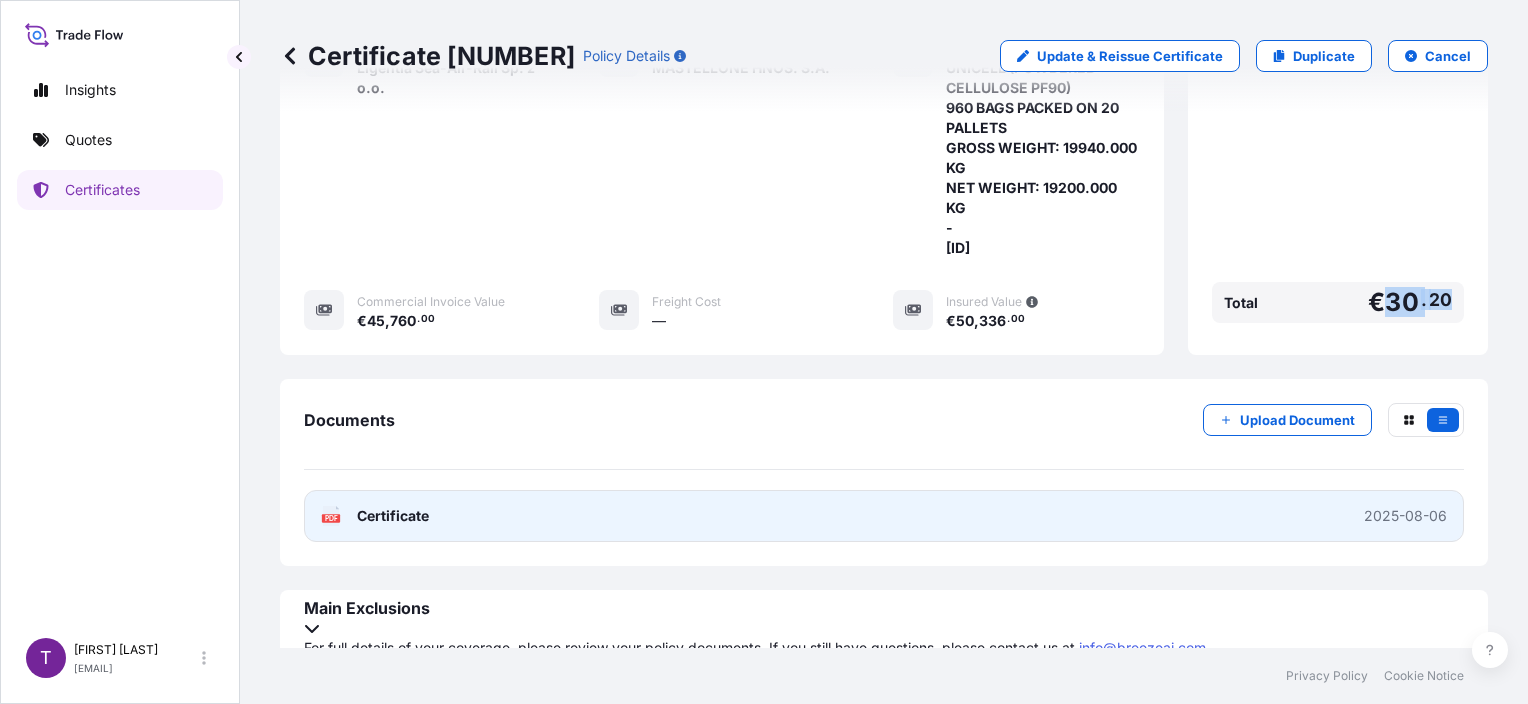 click on "PDF Certificate 2025-08-06" at bounding box center (884, 516) 